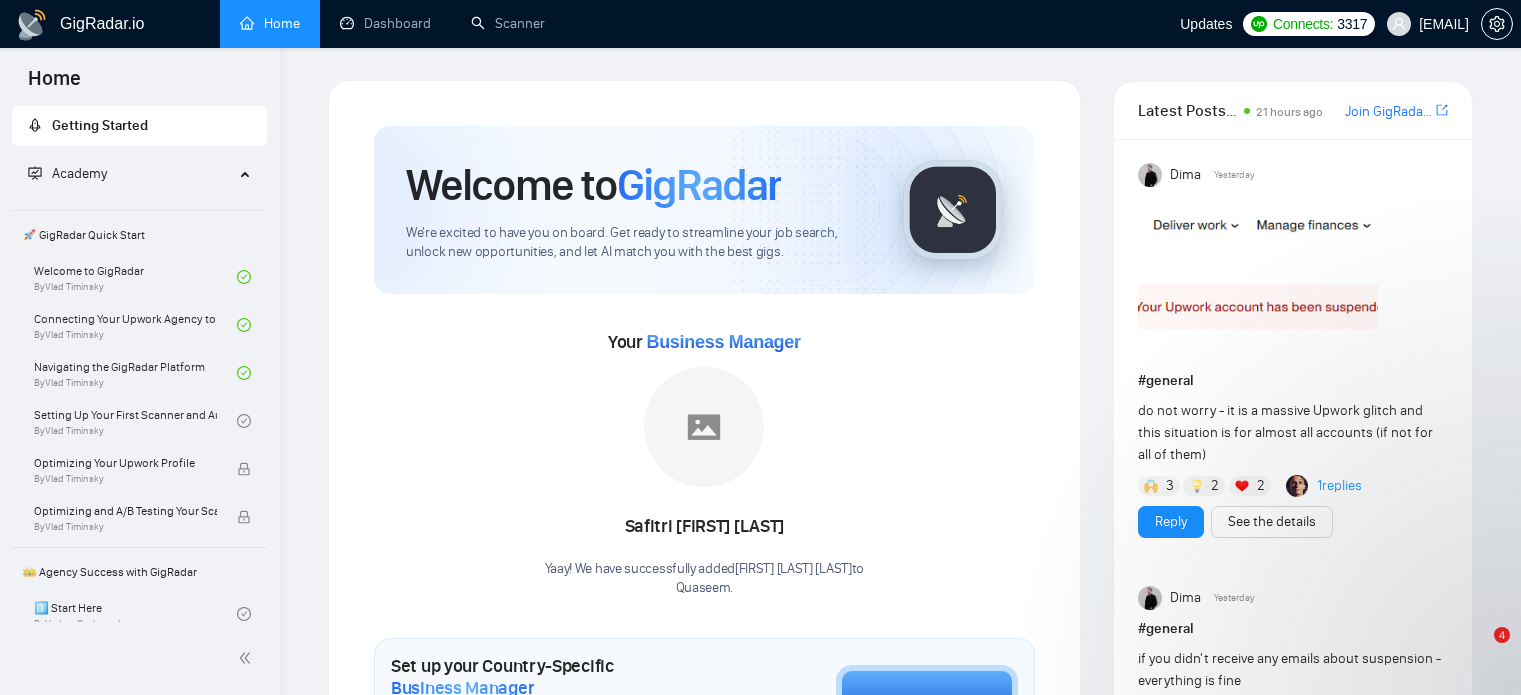 scroll, scrollTop: 0, scrollLeft: 0, axis: both 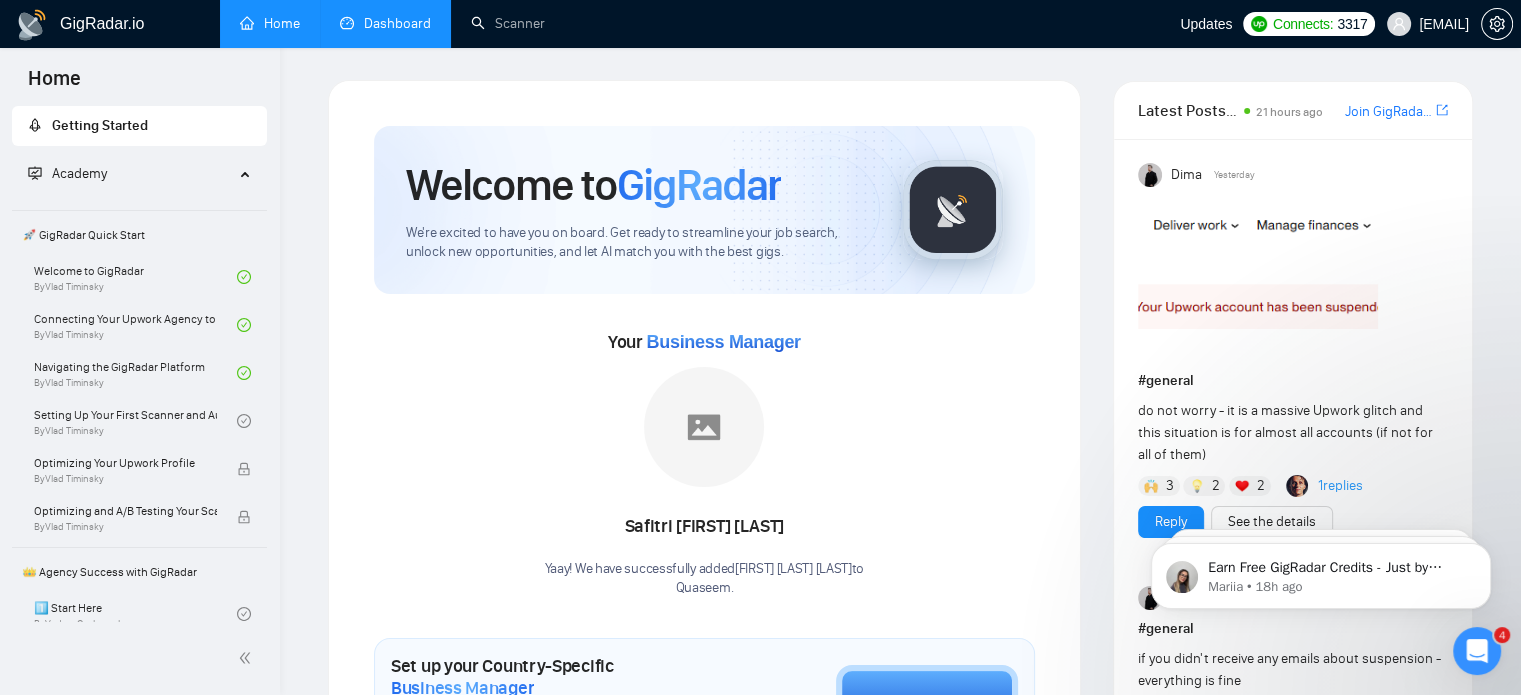 click on "Dashboard" at bounding box center [385, 23] 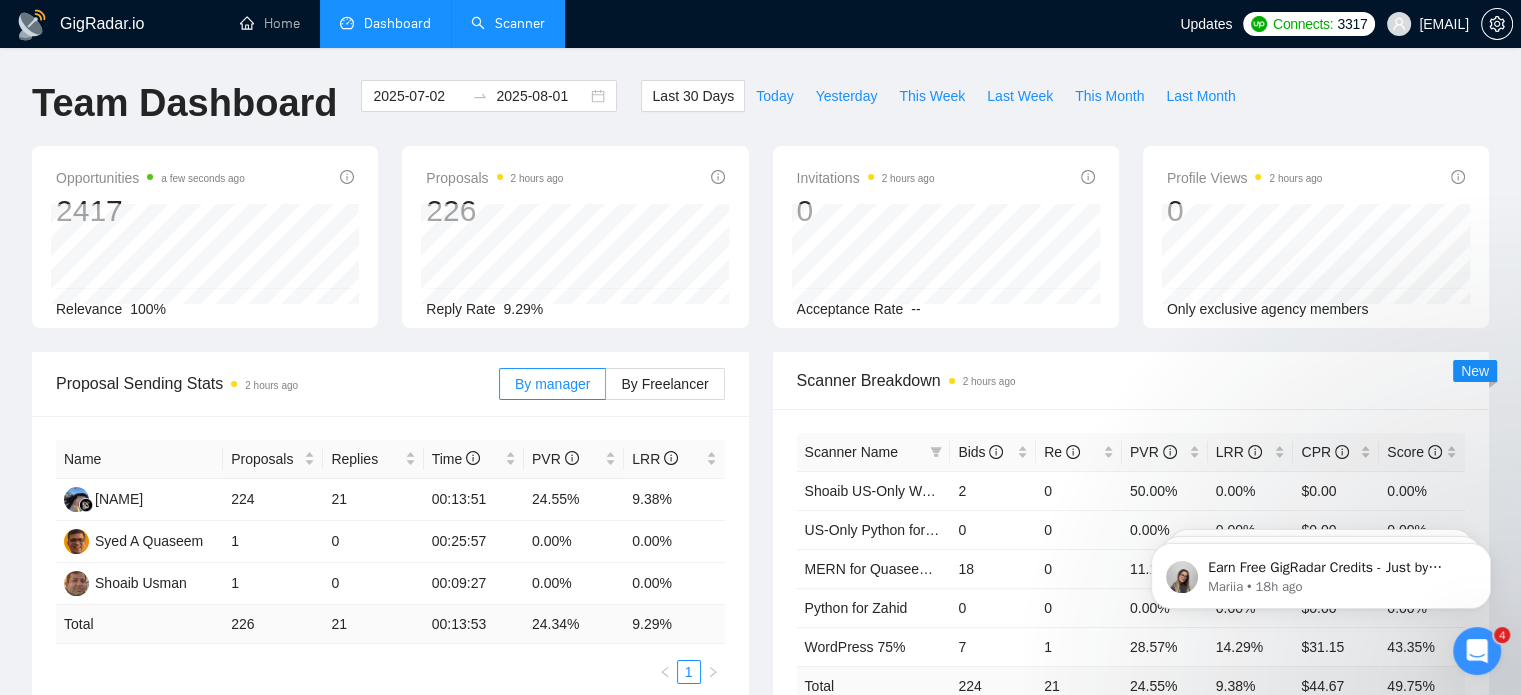 click on "Scanner" at bounding box center (508, 23) 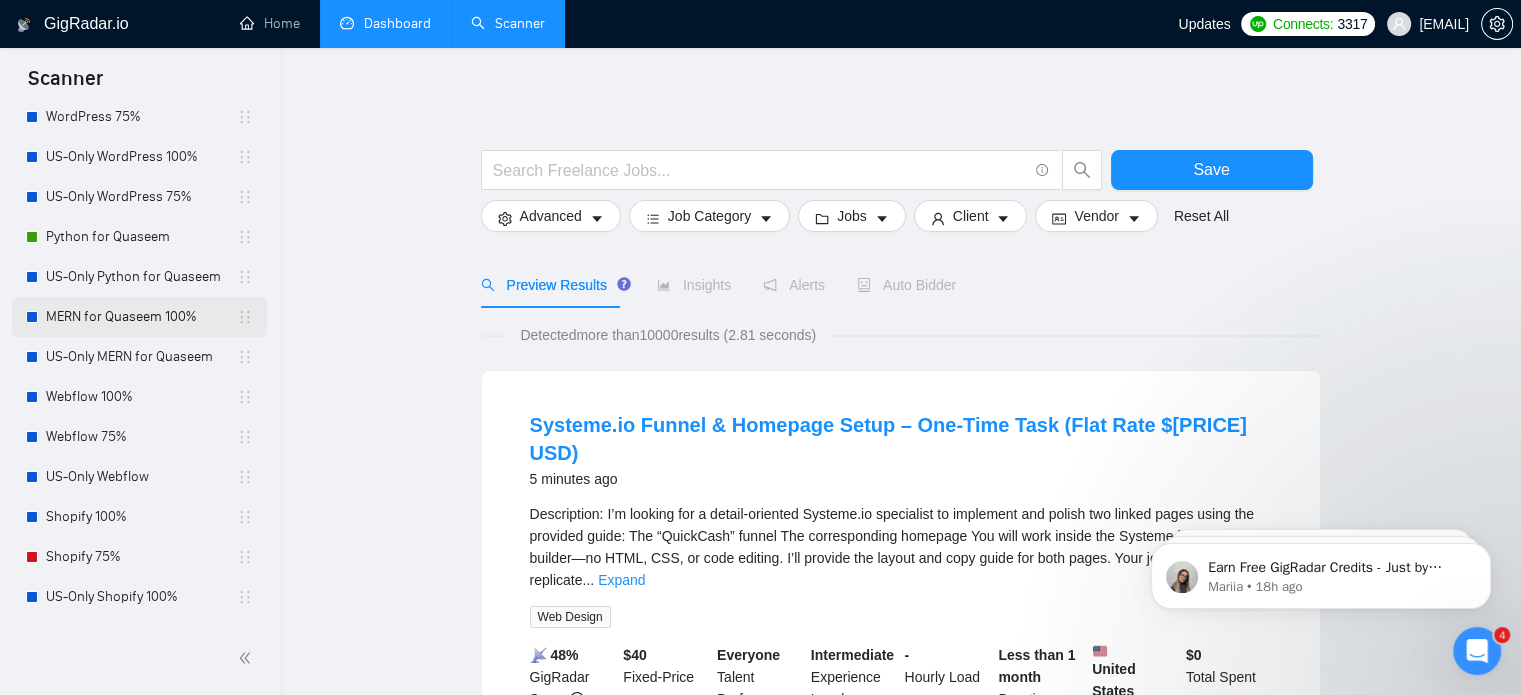 scroll, scrollTop: 100, scrollLeft: 0, axis: vertical 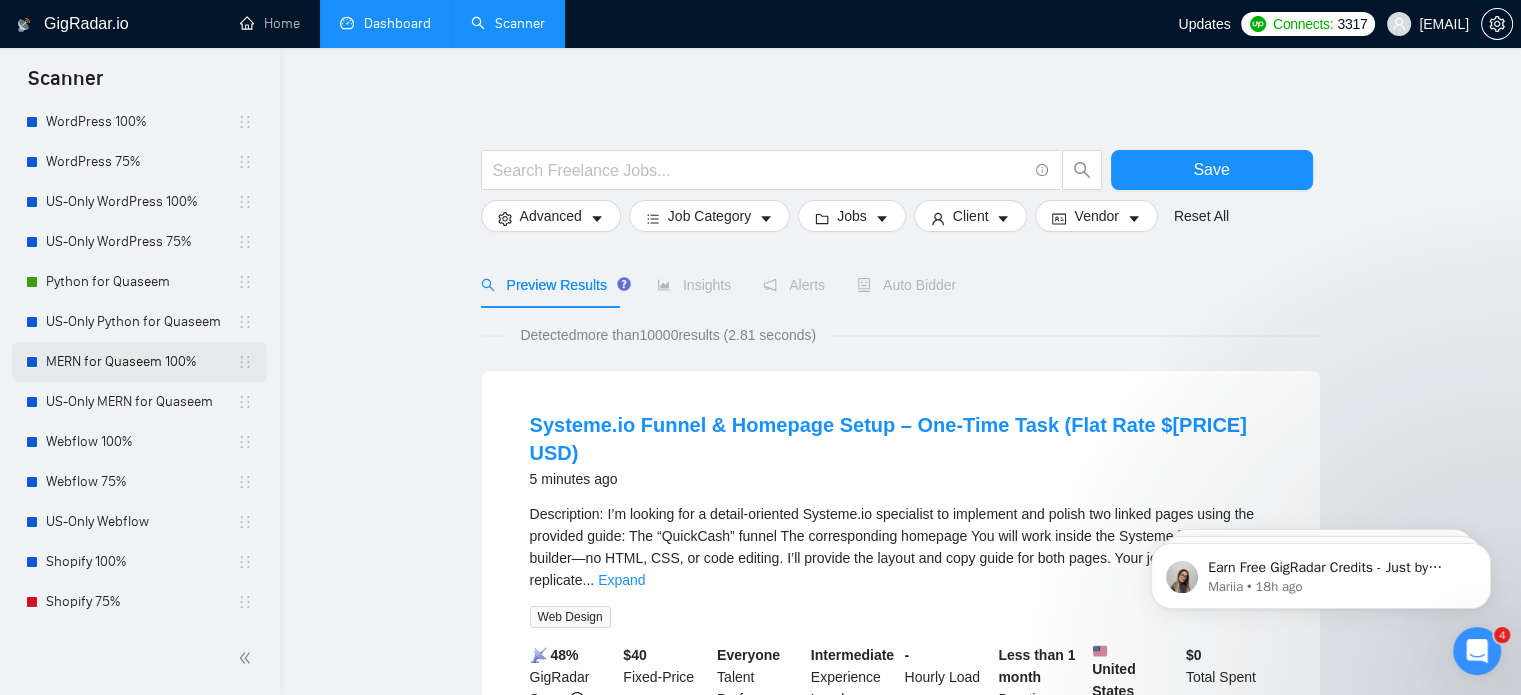 click on "MERN for Quaseem 100%" at bounding box center (141, 362) 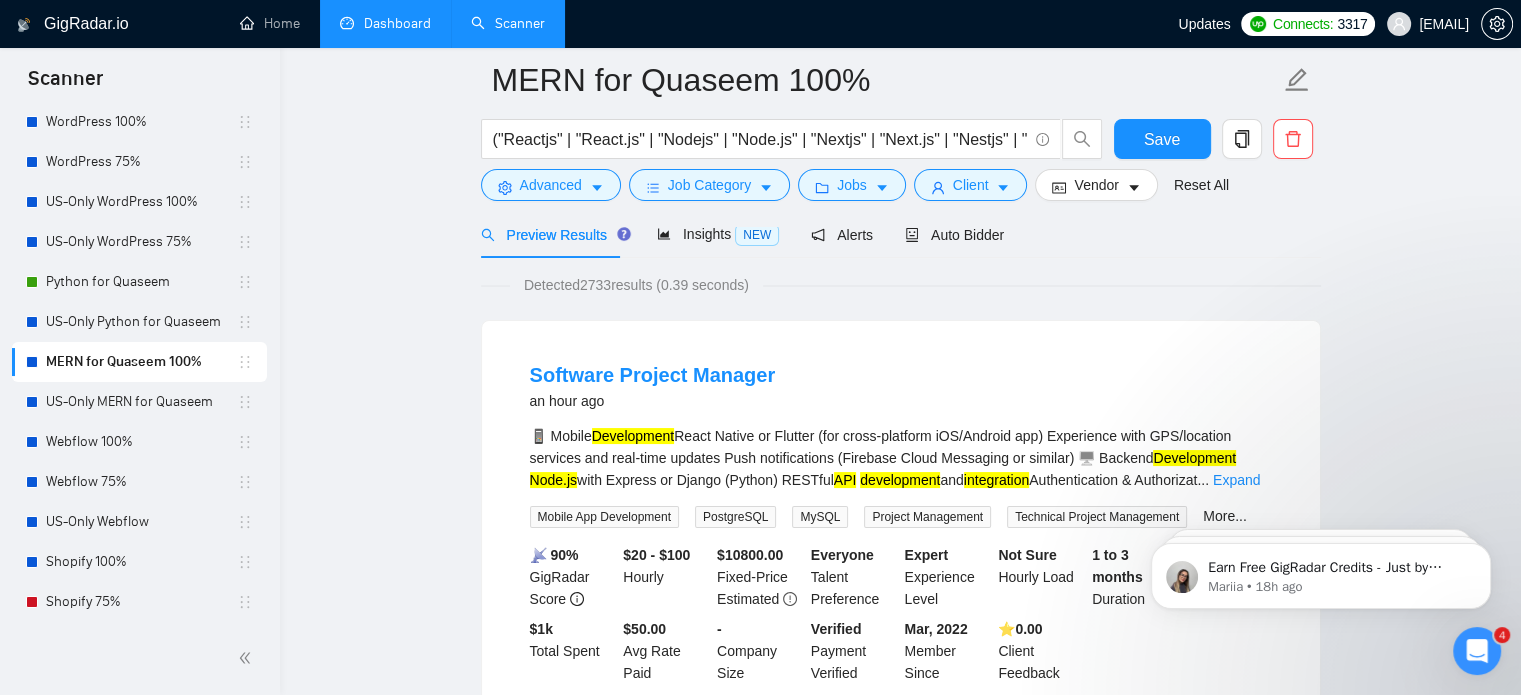 scroll, scrollTop: 200, scrollLeft: 0, axis: vertical 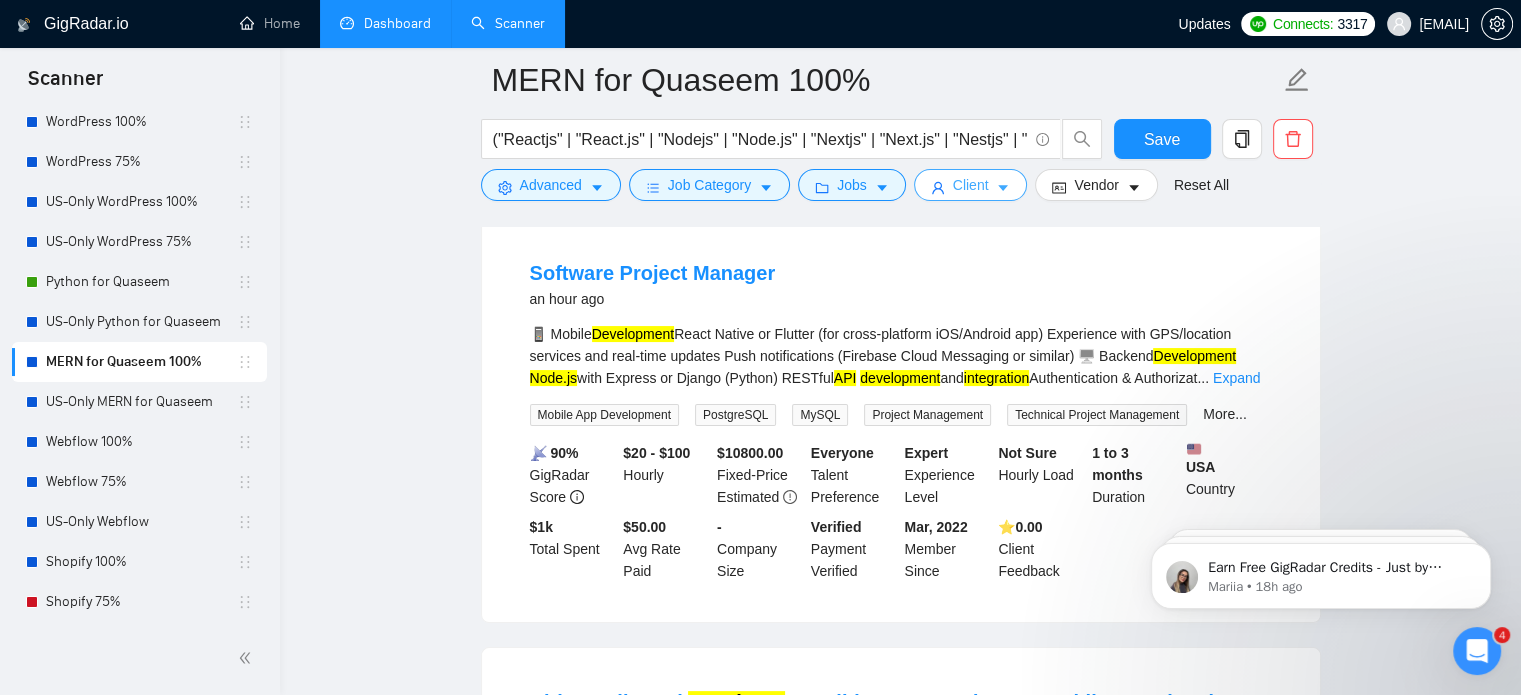 click on "Client" at bounding box center [971, 185] 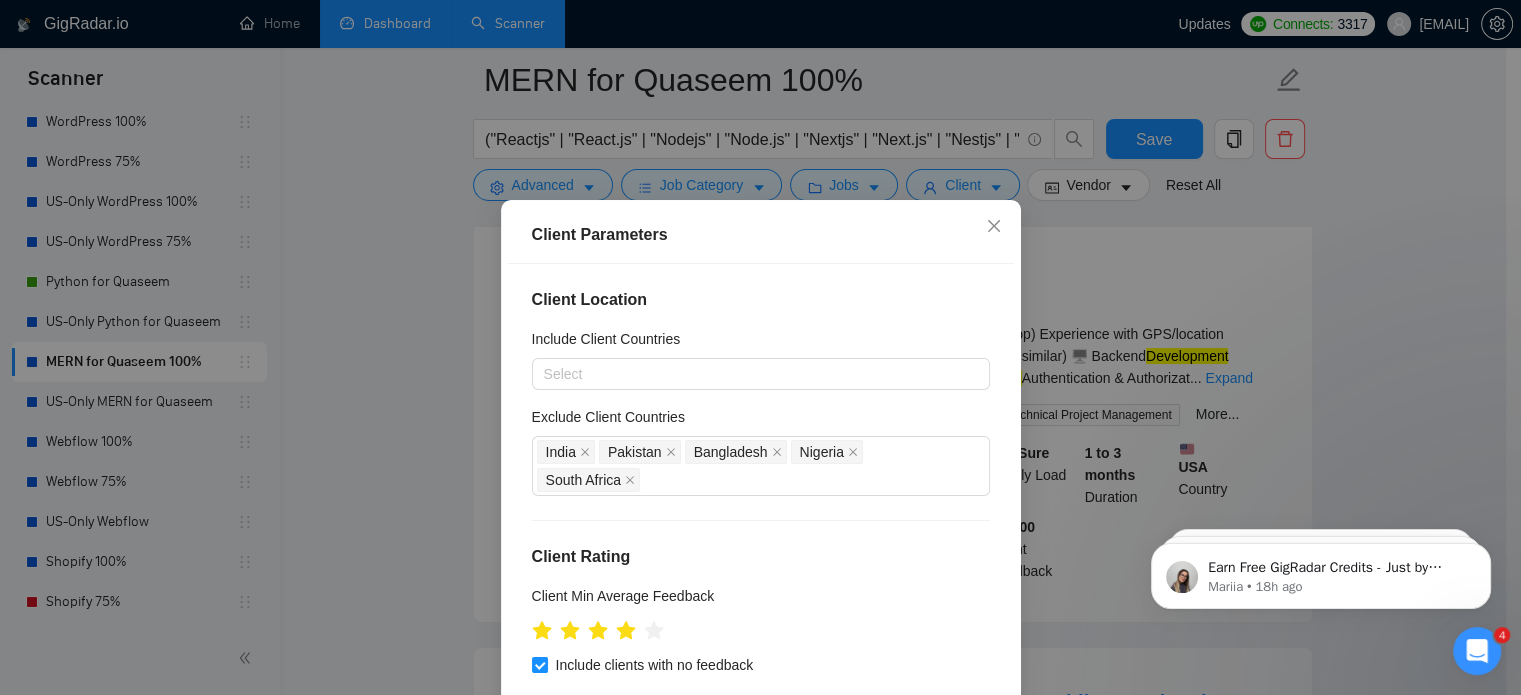 click on "Client Parameters Client Location Include Client Countries   Select Exclude Client Countries India Pakistan Bangladesh Nigeria South Africa   Client Rating Client Min Average Feedback Include clients with no feedback Client Payment Details Payment Verified Hire Rate Stats   Client Total Spent $ Min - $ Max Client Hire Rate New Max Rates High Rates     Avg Hourly Rate Paid New $ 20 Min - $ Max Include Clients without Sufficient History Client Profile Client Industry New   Any industry Client Company Size   Any company size Enterprise Clients New   Any clients Reset OK" at bounding box center [760, 347] 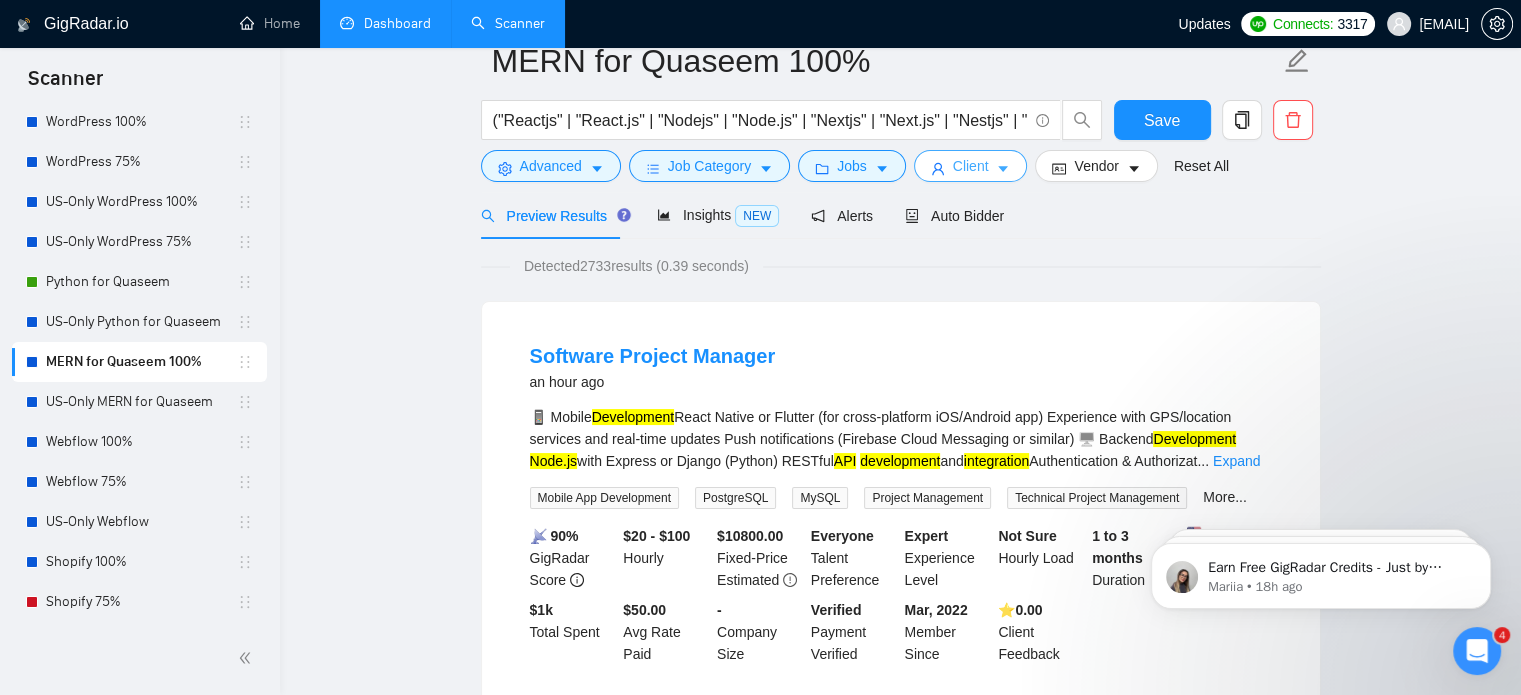 scroll, scrollTop: 0, scrollLeft: 0, axis: both 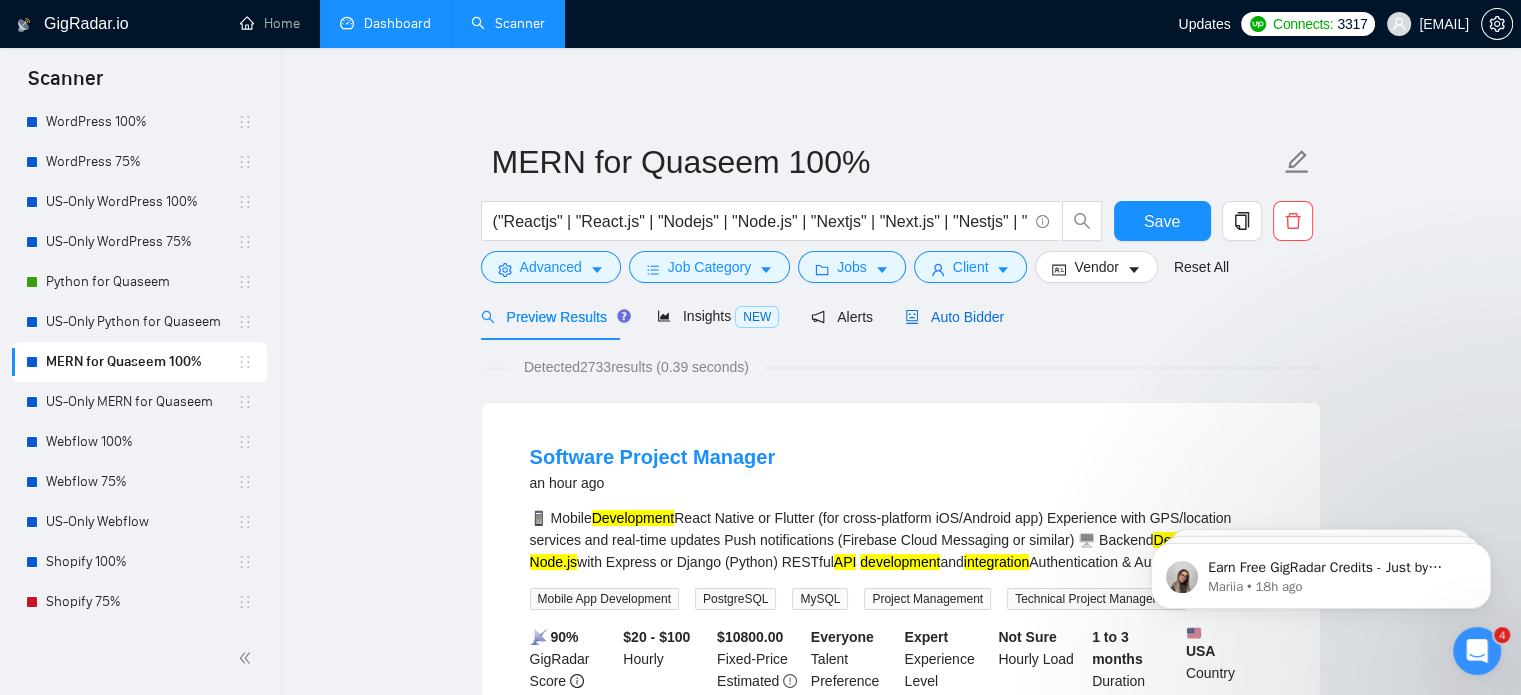 click on "Auto Bidder" at bounding box center (954, 317) 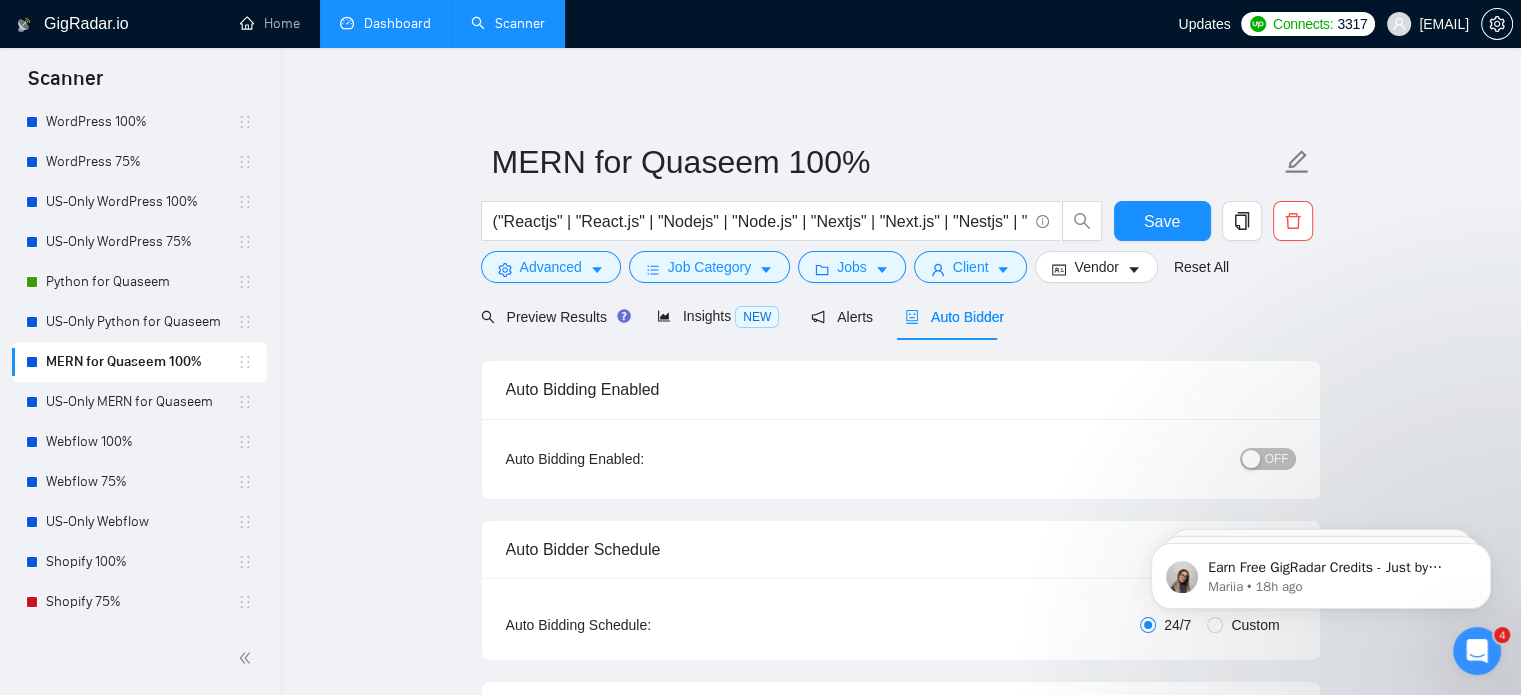 radio on "false" 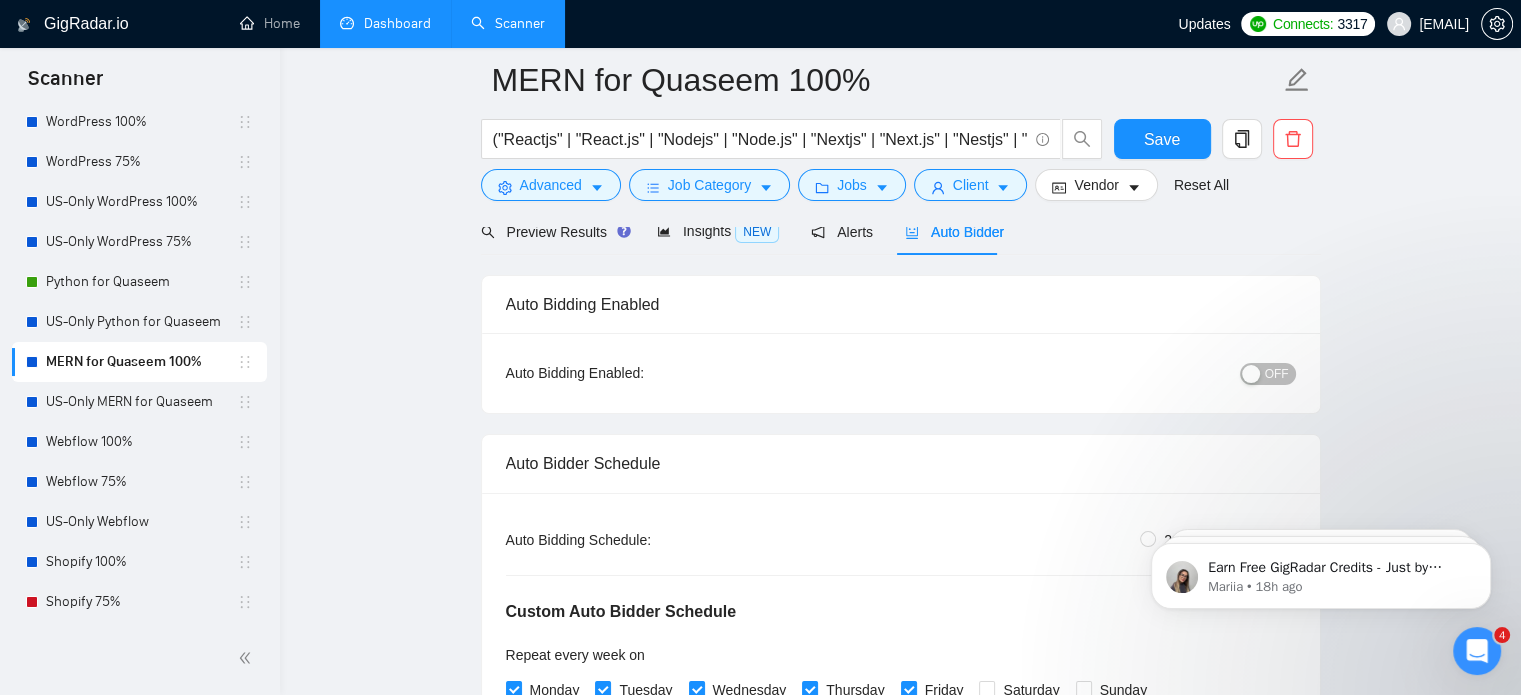 scroll, scrollTop: 100, scrollLeft: 0, axis: vertical 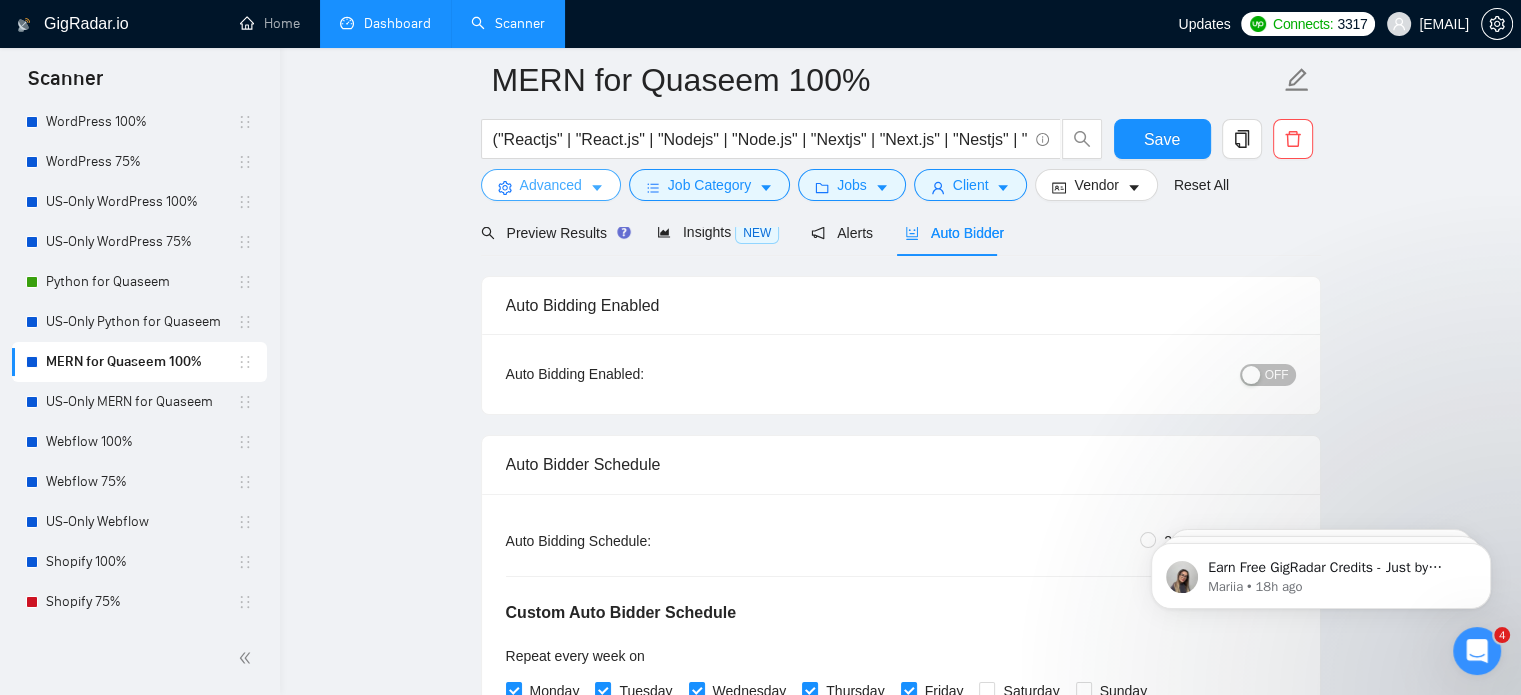 click on "Advanced" at bounding box center [551, 185] 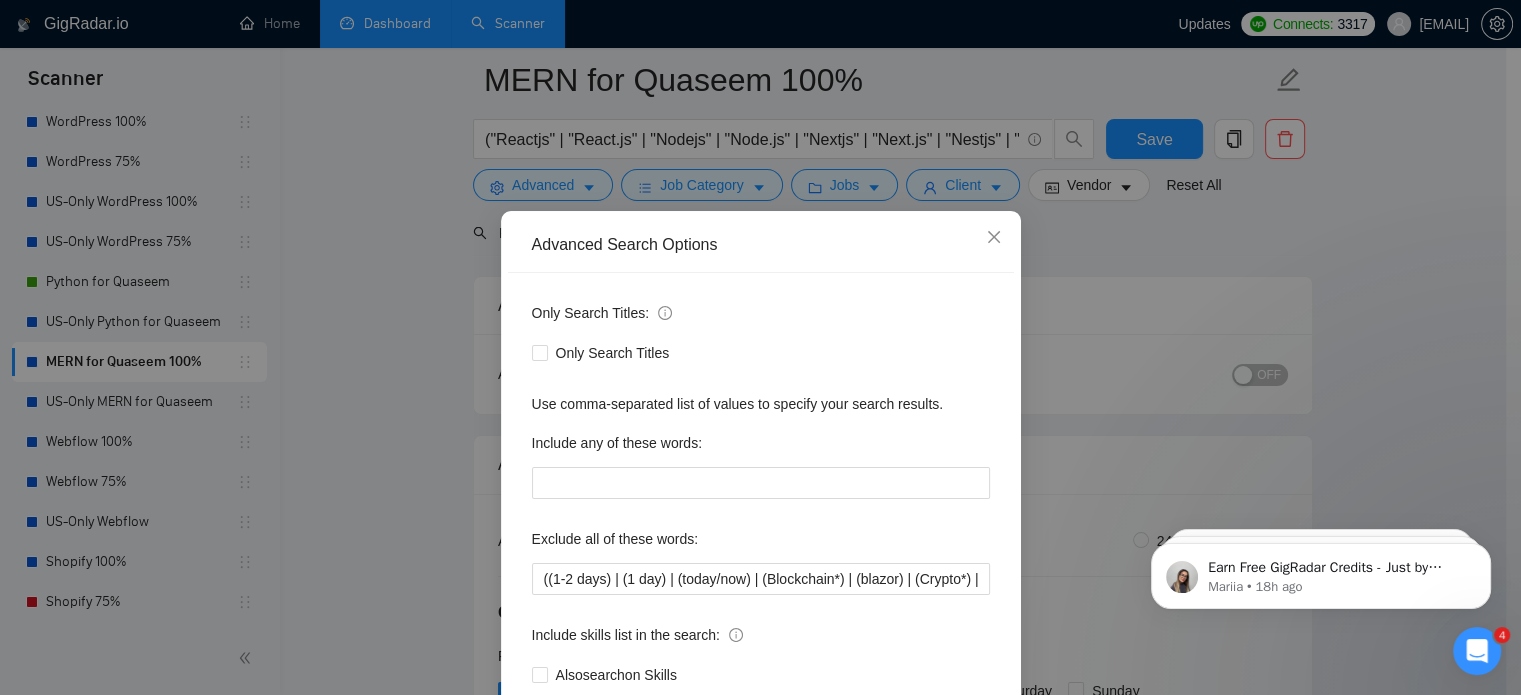 scroll, scrollTop: 0, scrollLeft: 0, axis: both 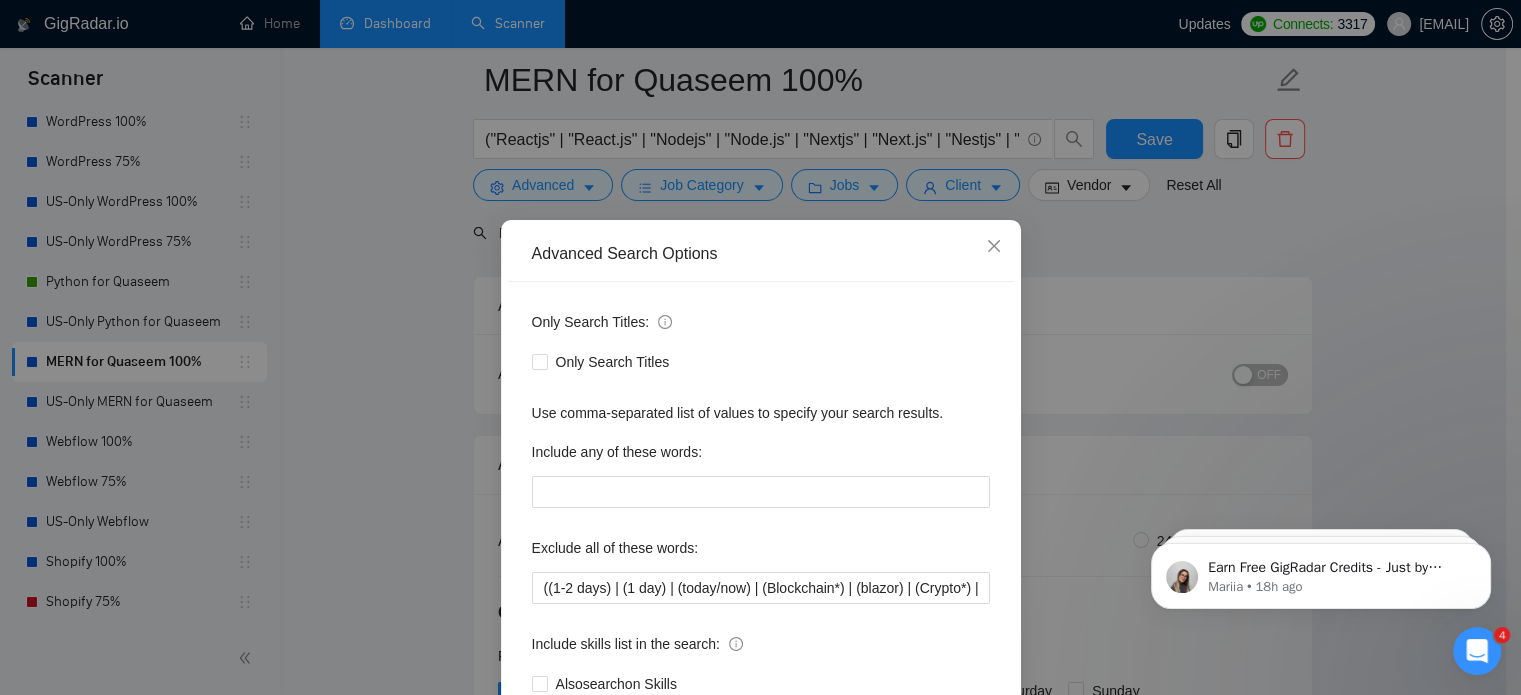 click on "Advanced Search Options Only Search Titles:   Only Search Titles Use comma-separated list of values to specify your search results. Include any of these words: Exclude all of these words: ((1-2 days) | (1 day) | (today/now) | (Blockchain*) | (blazor) | (Crypto*) | (Tilda) | (Zyro) | (Strikingly) | (Weebly) | (jinja) | (jinja2) | (freelancers only*) | (no agencies*) | (QA engineer) | (Chrome apps & extensions) | (Game*) | (On-site) | (Chrome Extension) | (Browser Extension) | (.net*) | (TikTok*)) Include skills list in the search:   Also  search  on Skills Reset OK" at bounding box center [760, 347] 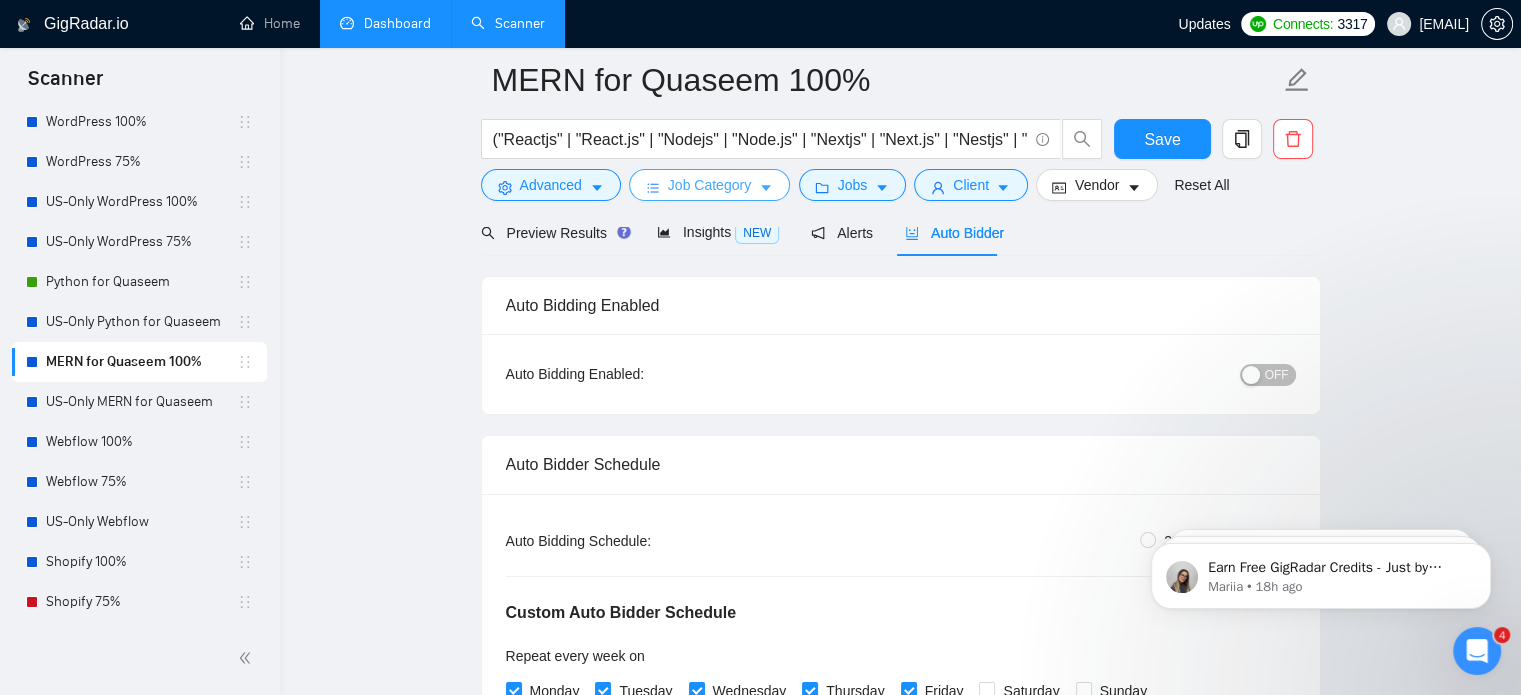 click on "Job Category" at bounding box center (709, 185) 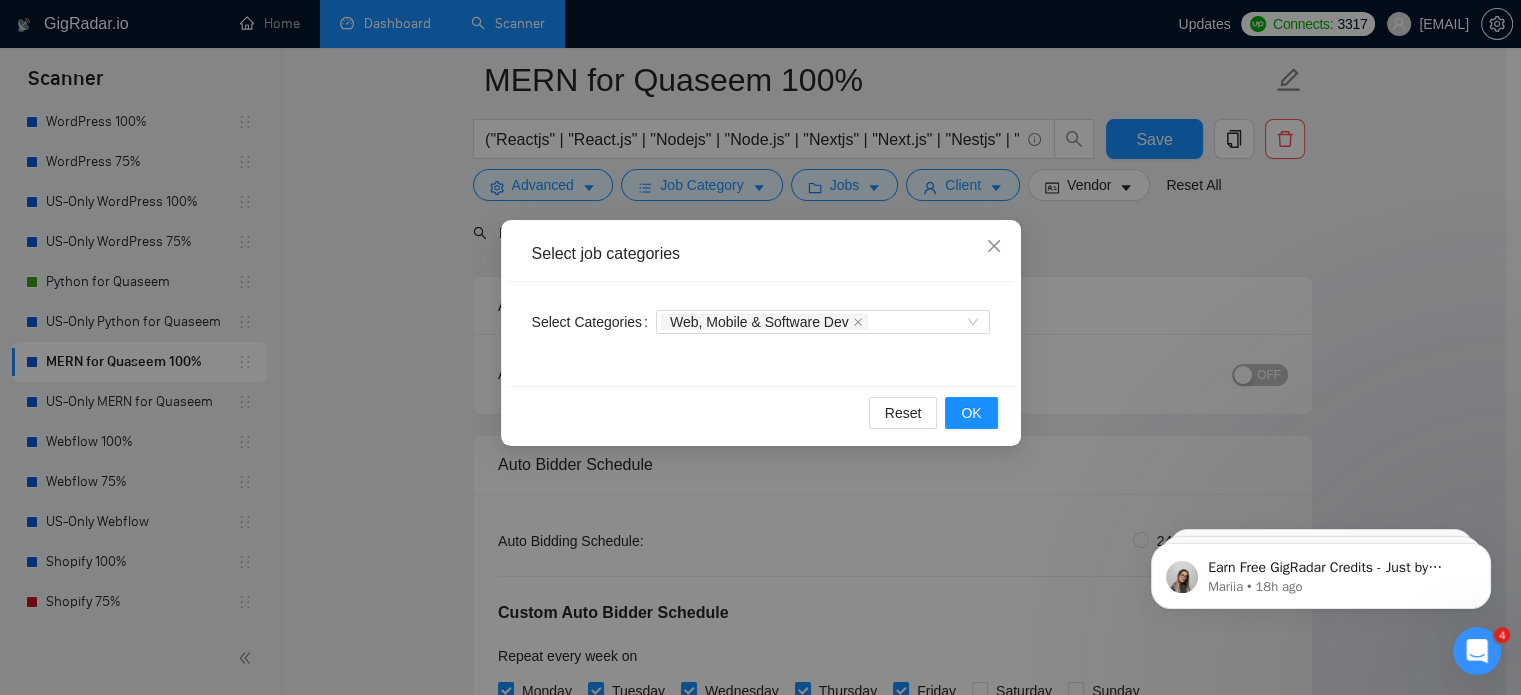 click on "Select job categories Select Categories Web, Mobile & Software Dev   Reset OK" at bounding box center [760, 347] 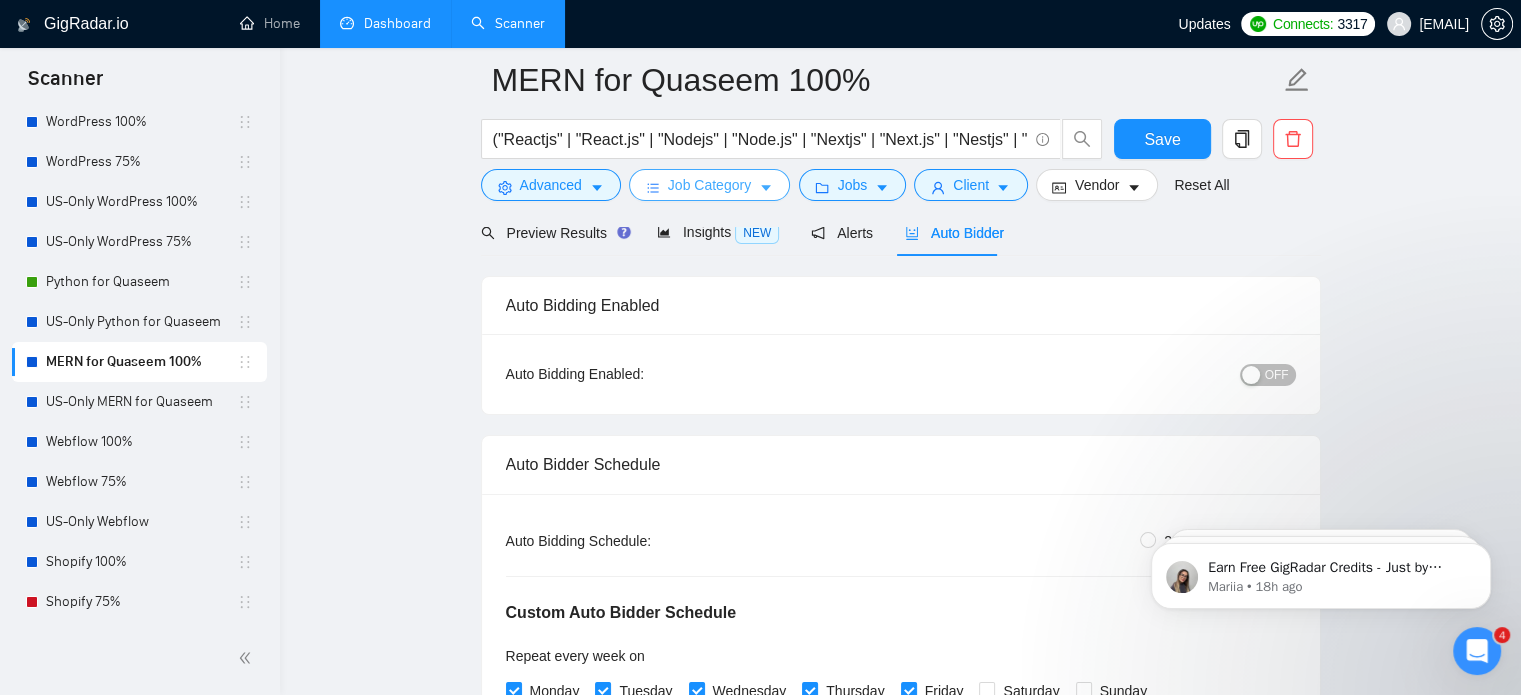click 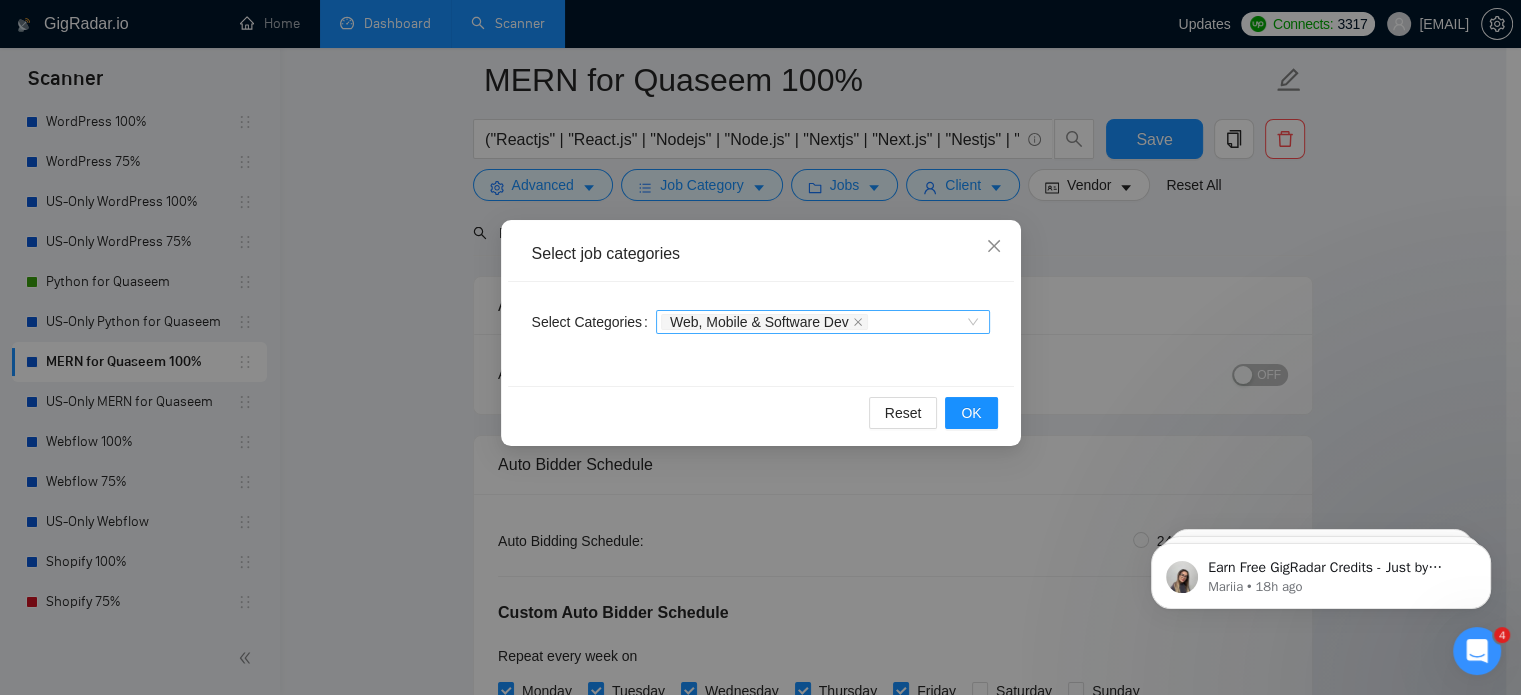 click on "Web, Mobile & Software Dev" at bounding box center (813, 322) 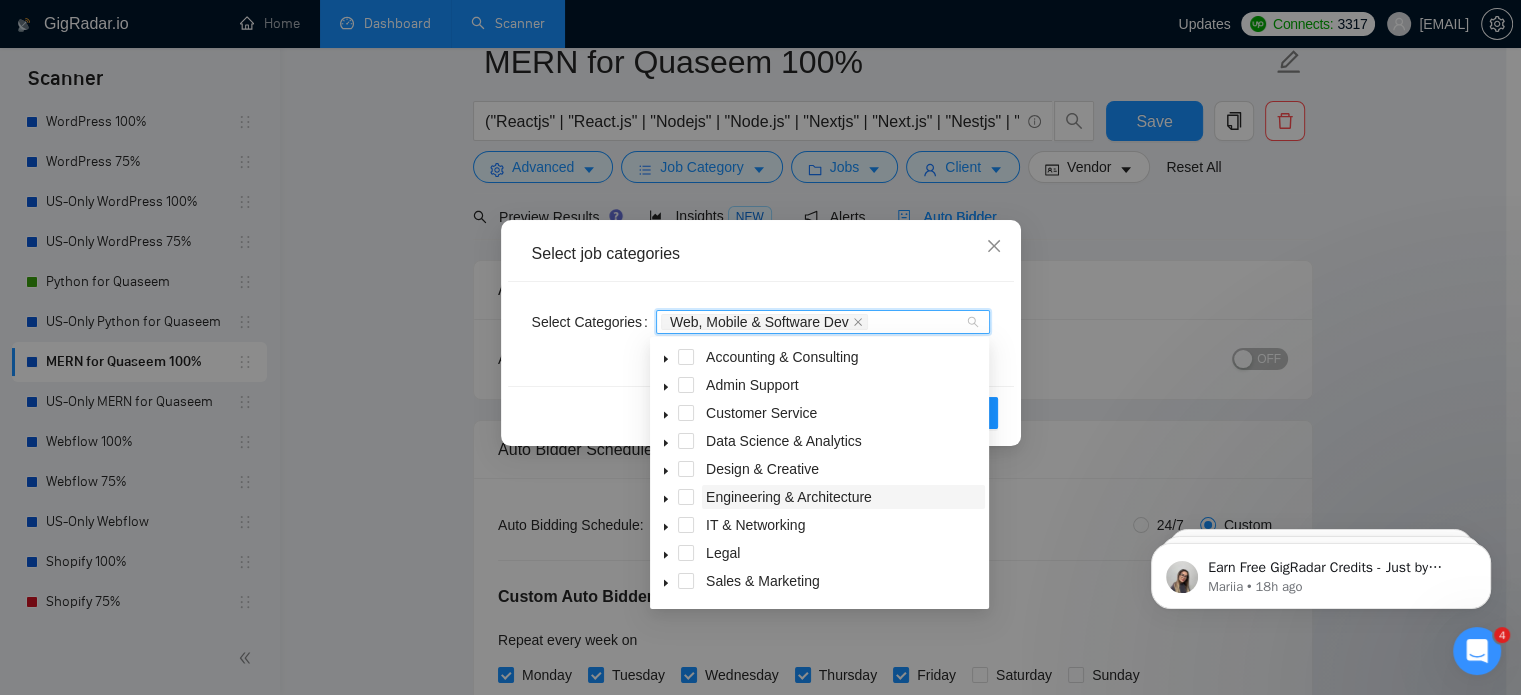 scroll, scrollTop: 0, scrollLeft: 0, axis: both 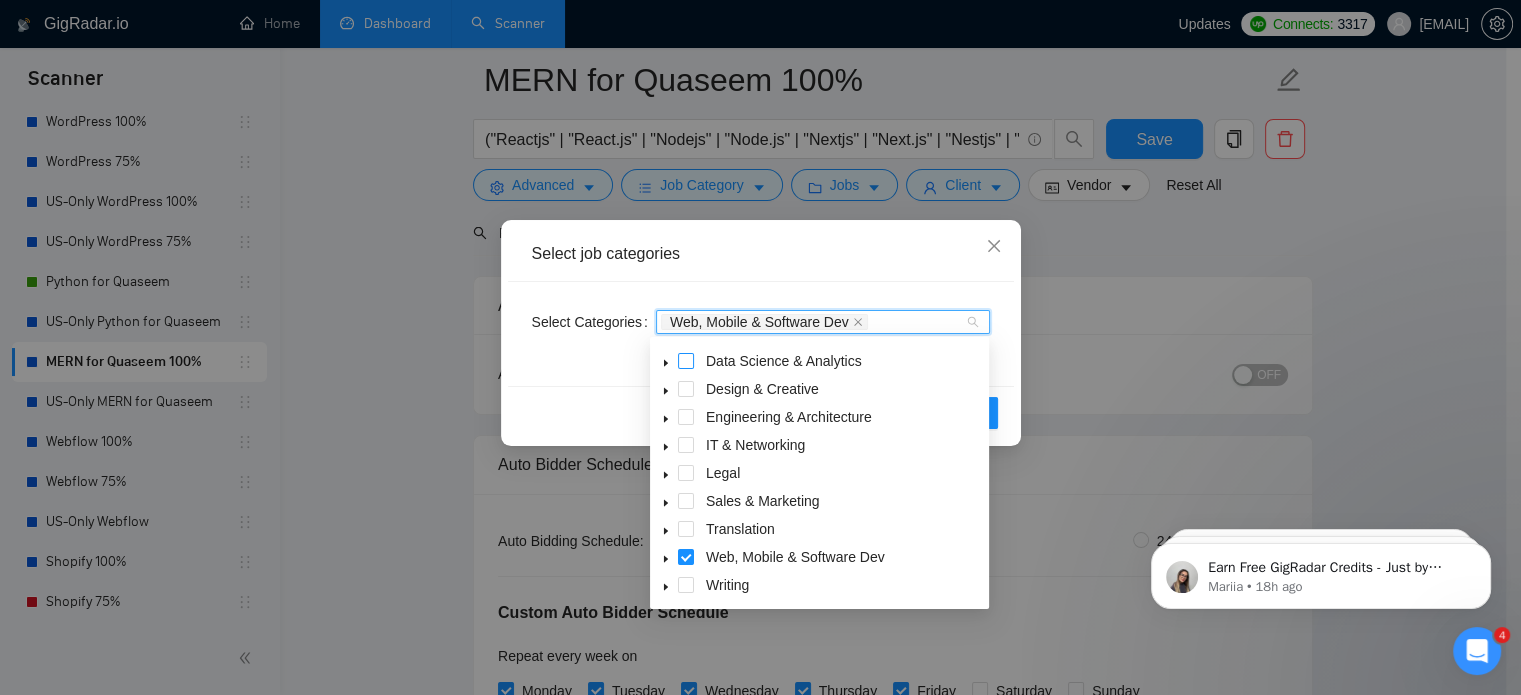 click at bounding box center (686, 361) 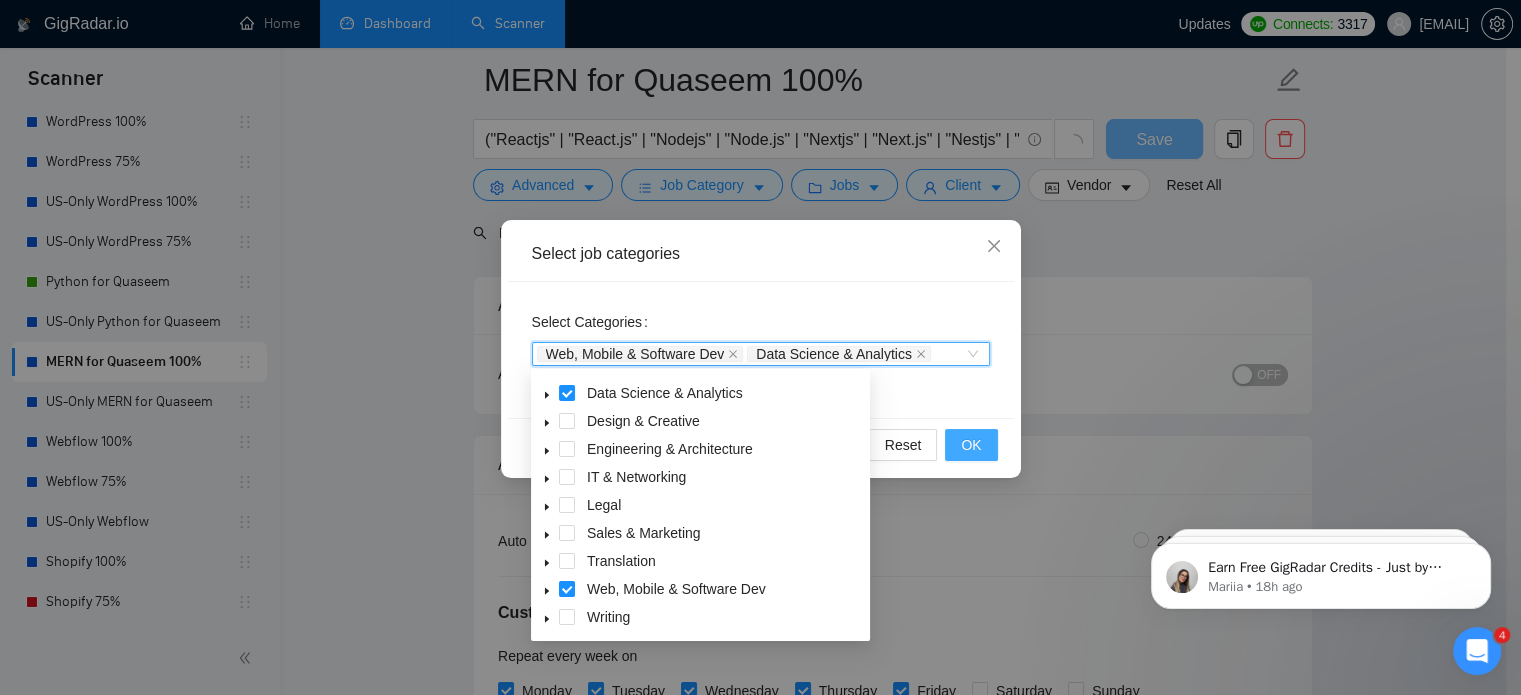 click on "OK" at bounding box center [971, 445] 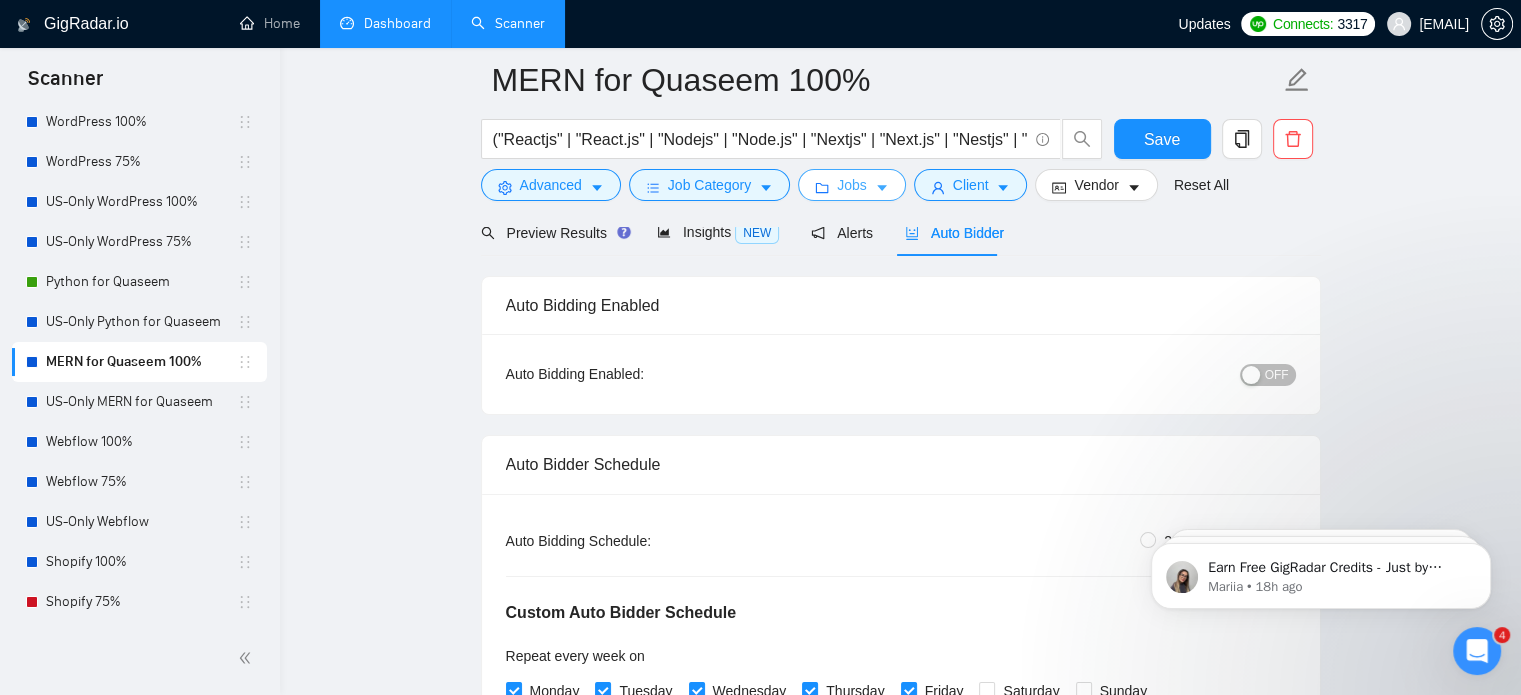 click on "Jobs" at bounding box center [852, 185] 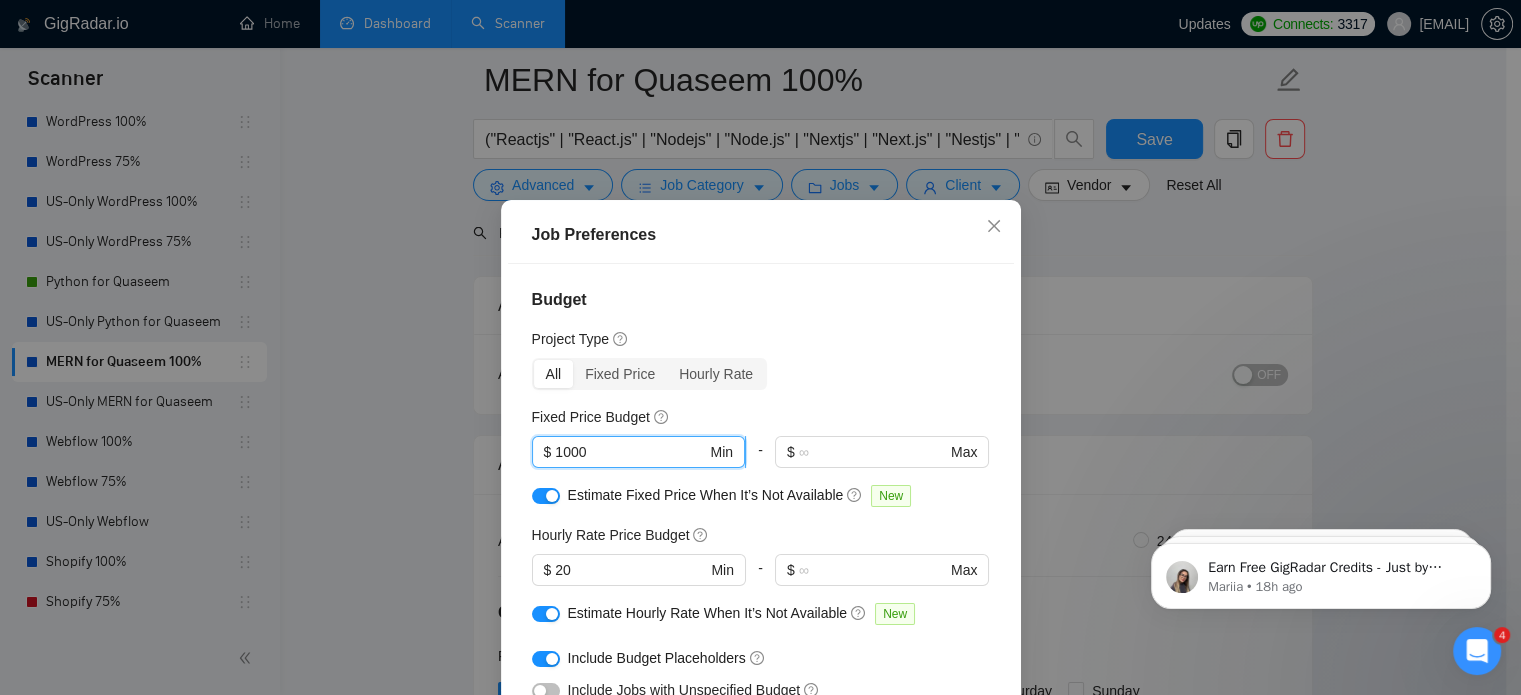 drag, startPoint x: 601, startPoint y: 443, endPoint x: 548, endPoint y: 445, distance: 53.037724 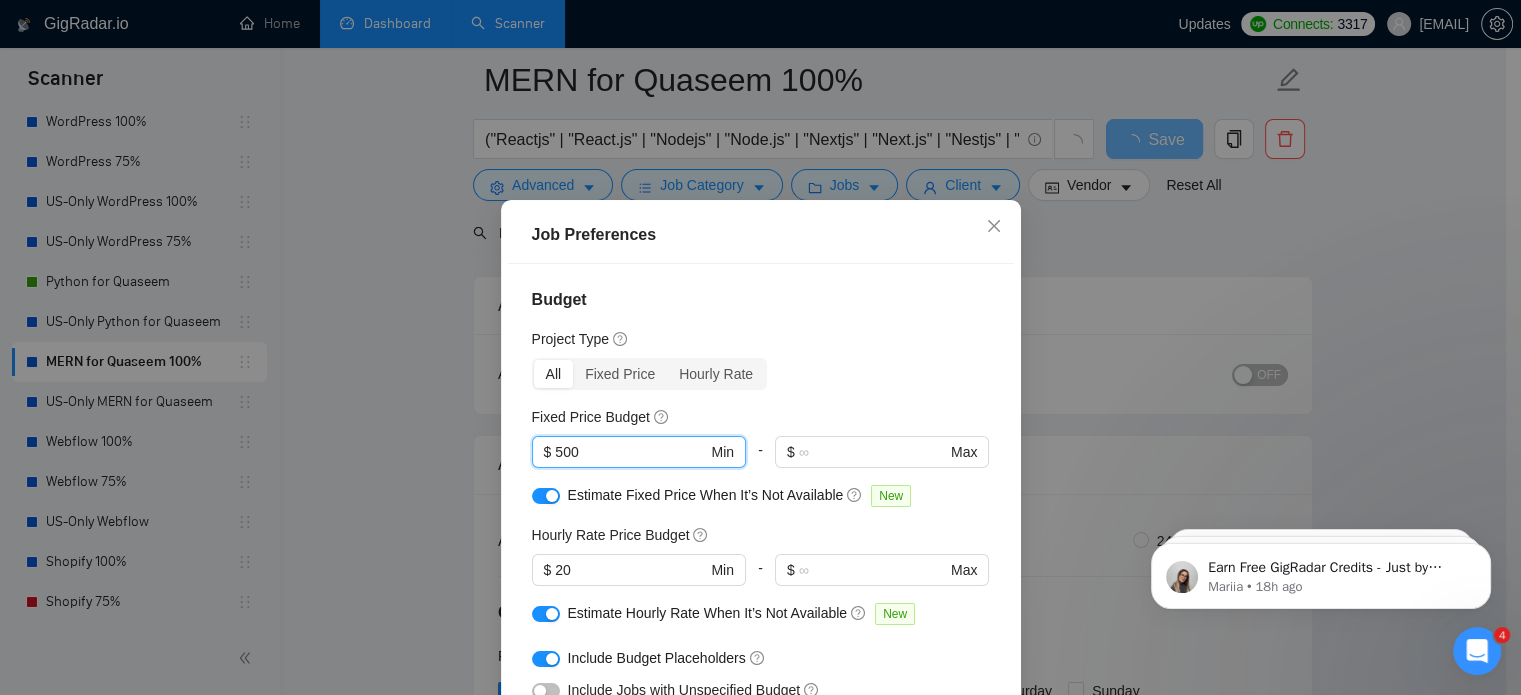 scroll, scrollTop: 200, scrollLeft: 0, axis: vertical 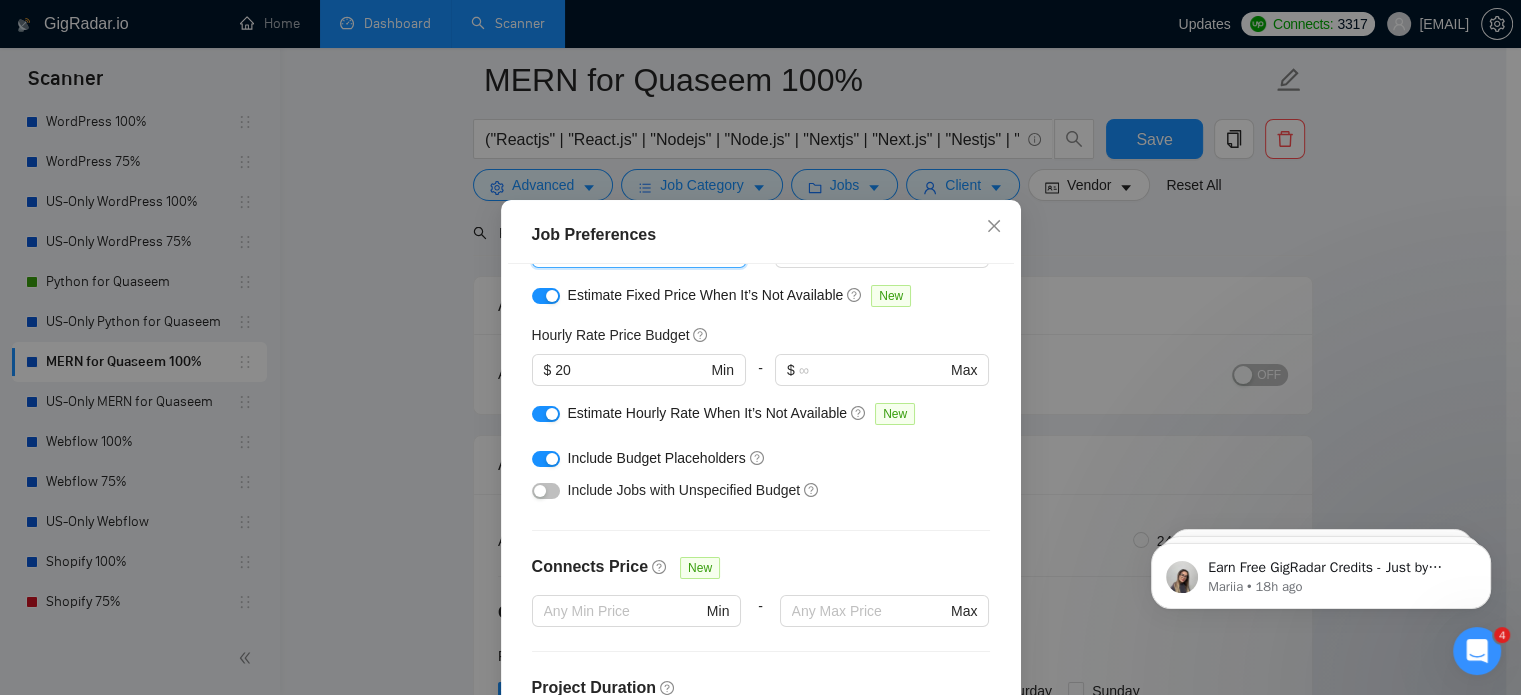 type on "500" 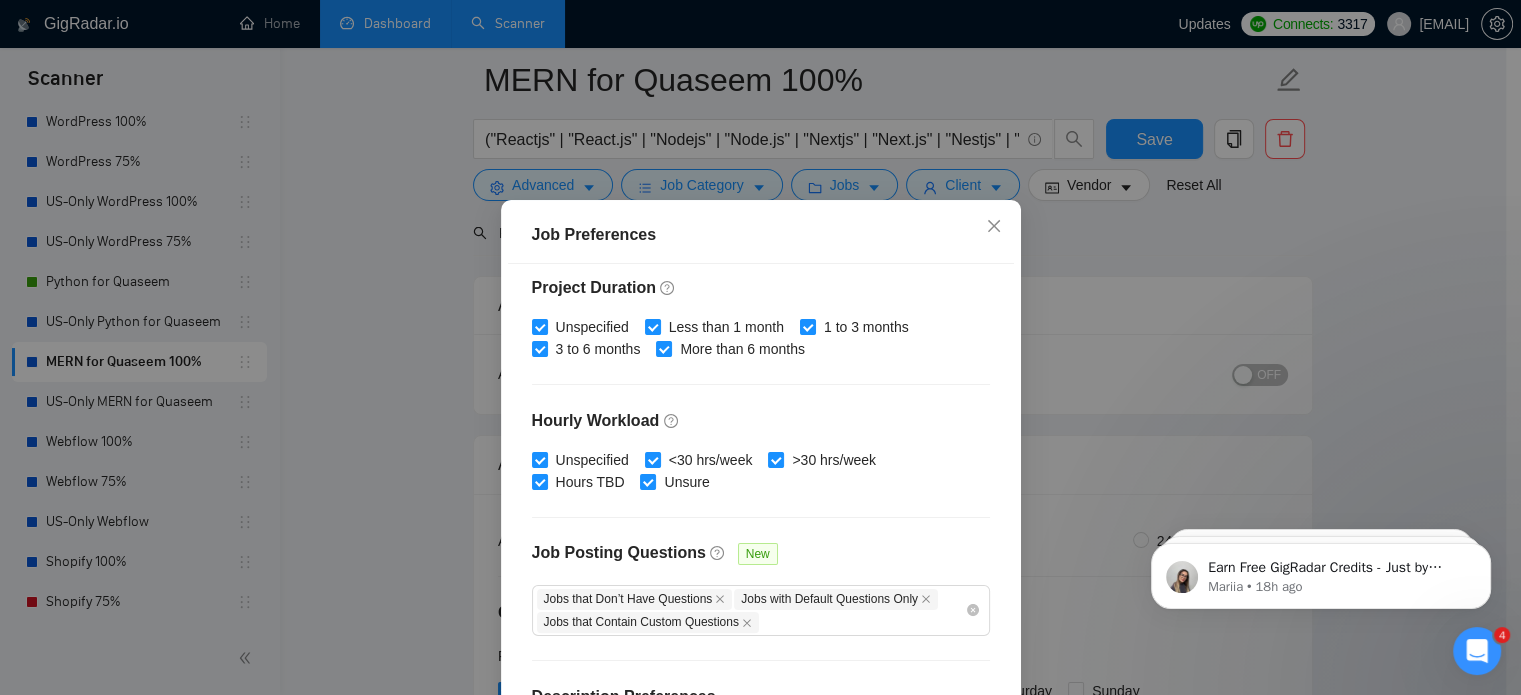 scroll, scrollTop: 659, scrollLeft: 0, axis: vertical 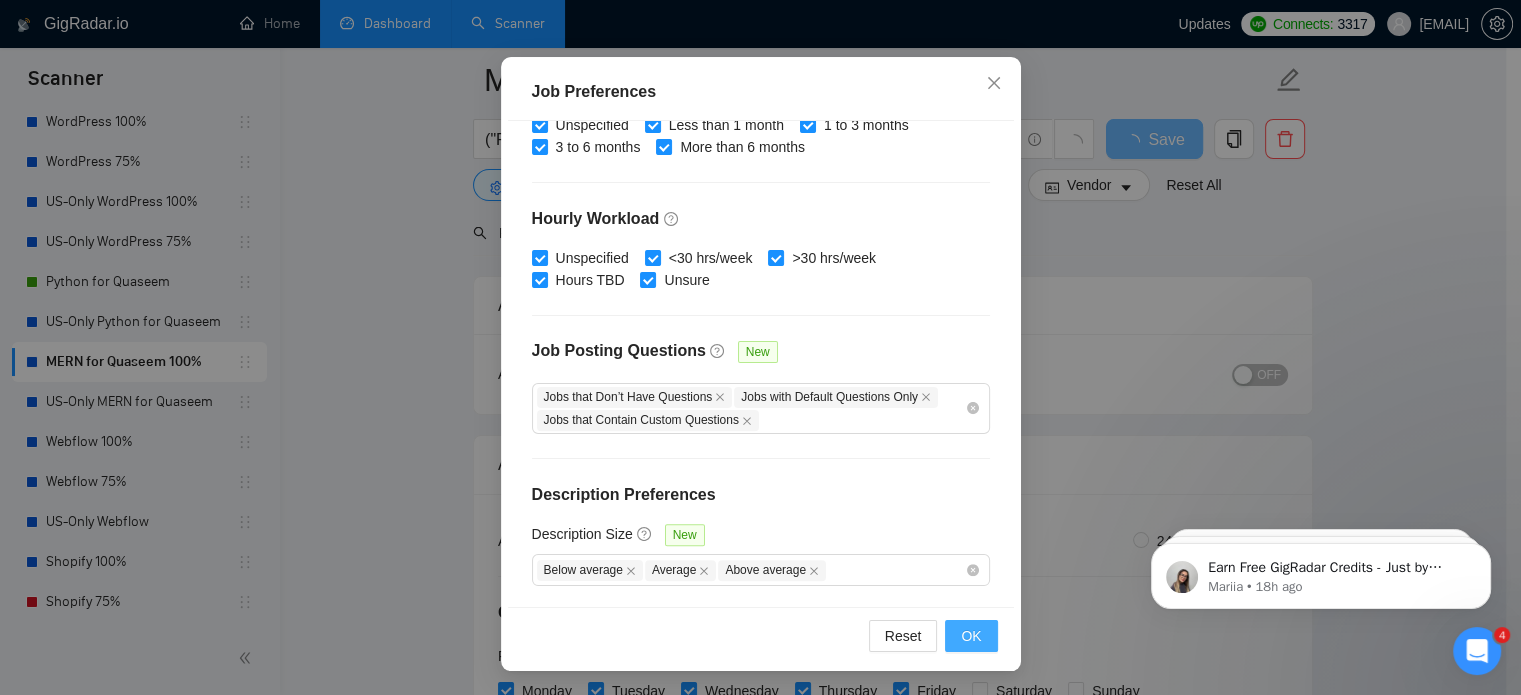 click on "OK" at bounding box center (971, 636) 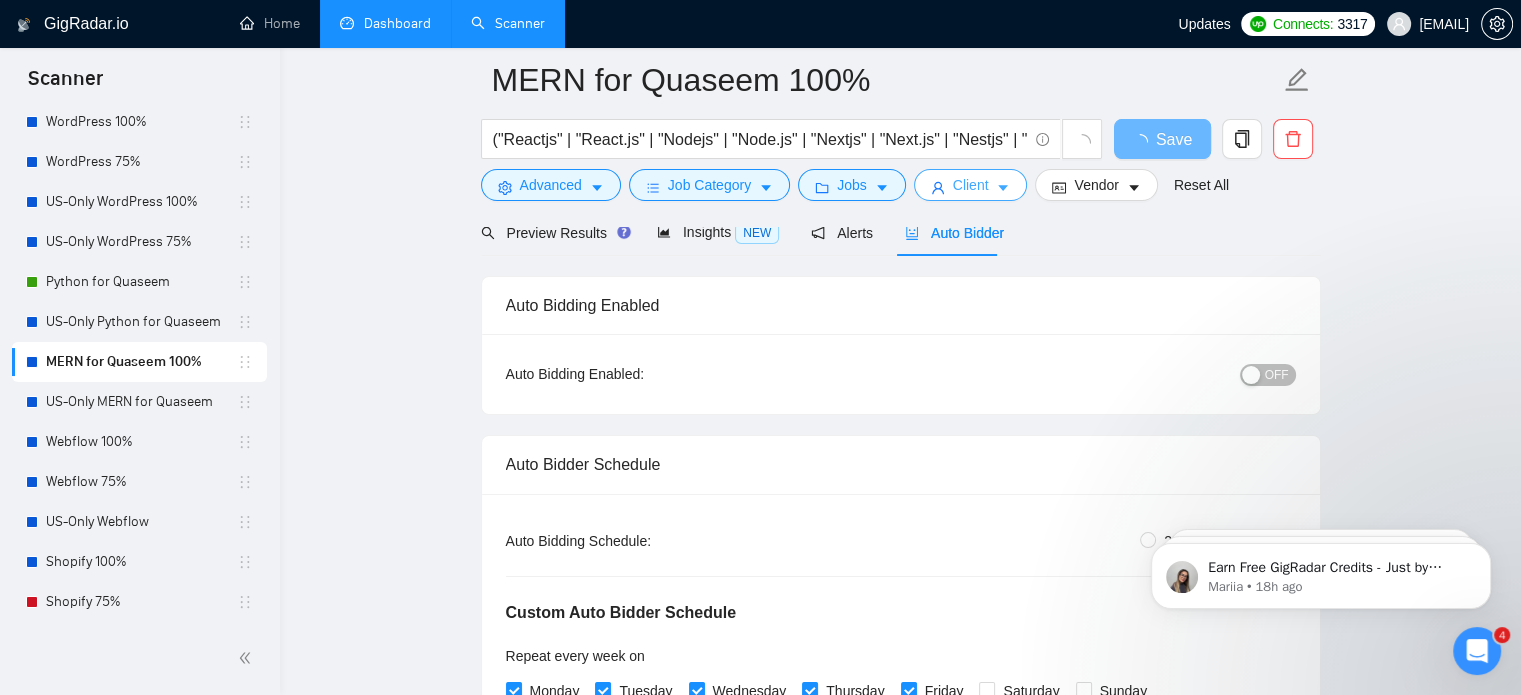 click on "Client" at bounding box center (971, 185) 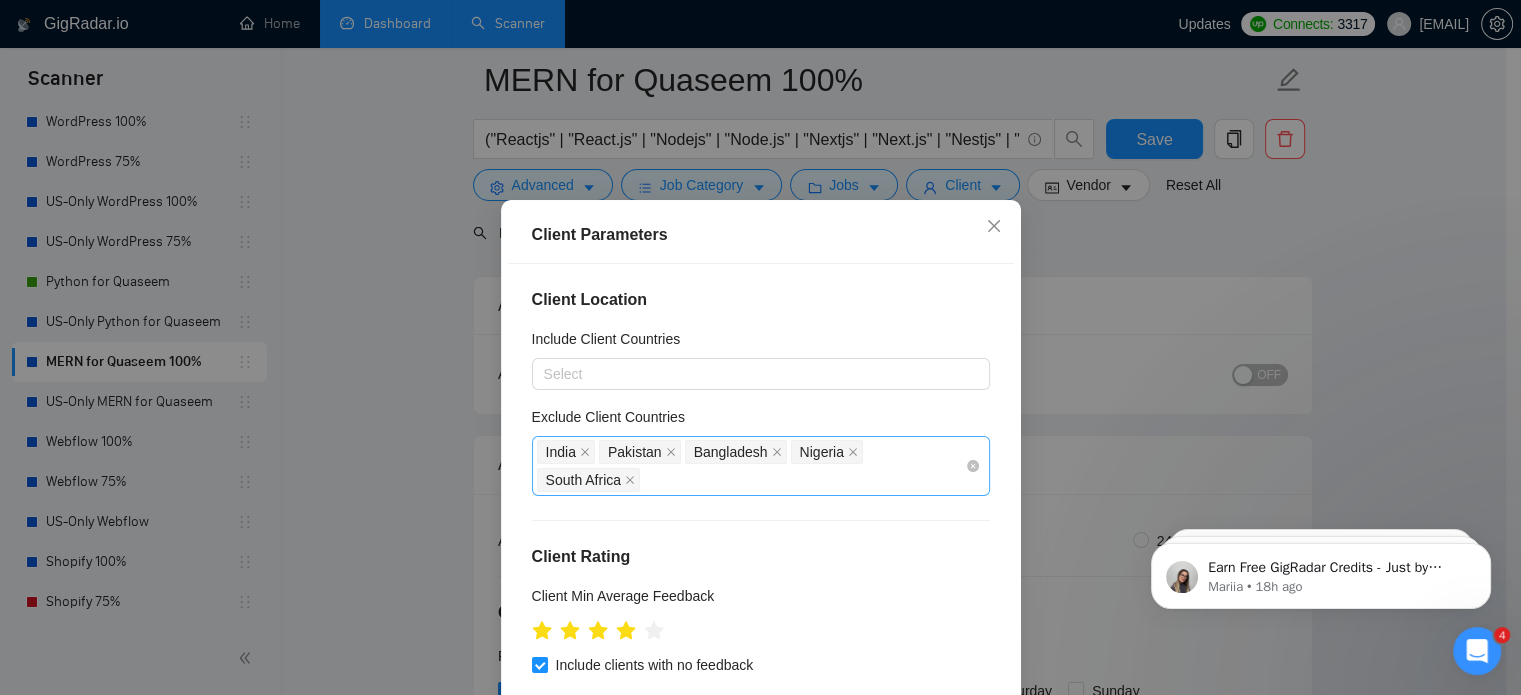 scroll, scrollTop: 200, scrollLeft: 0, axis: vertical 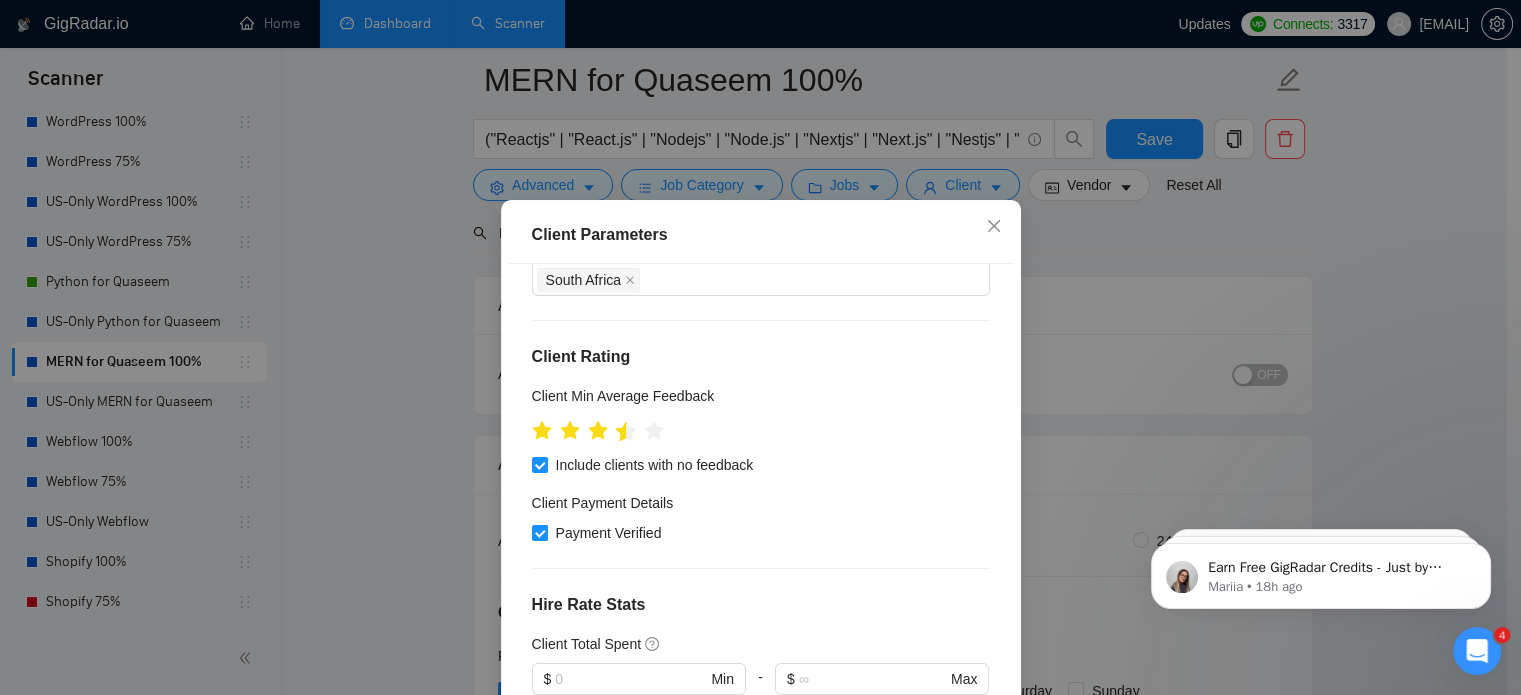 click 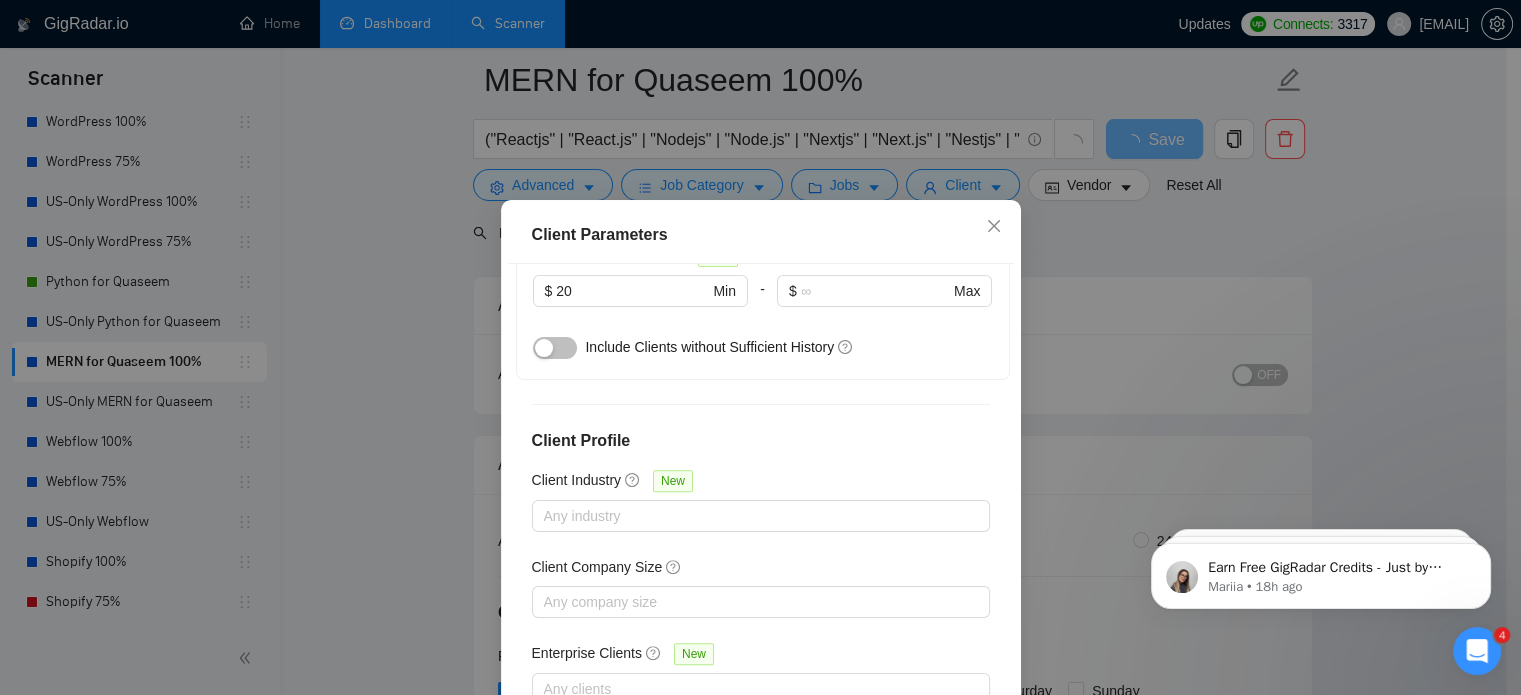 scroll, scrollTop: 788, scrollLeft: 0, axis: vertical 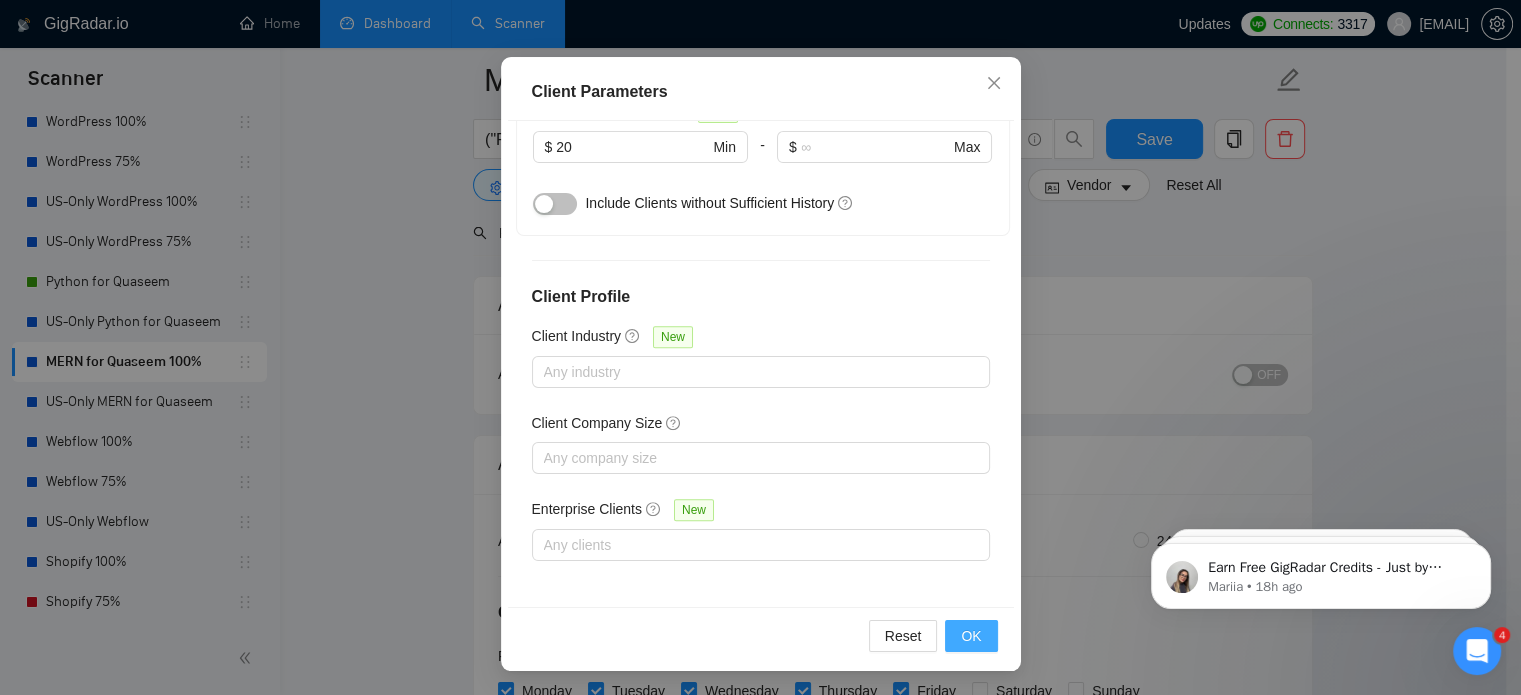 click on "OK" at bounding box center (971, 636) 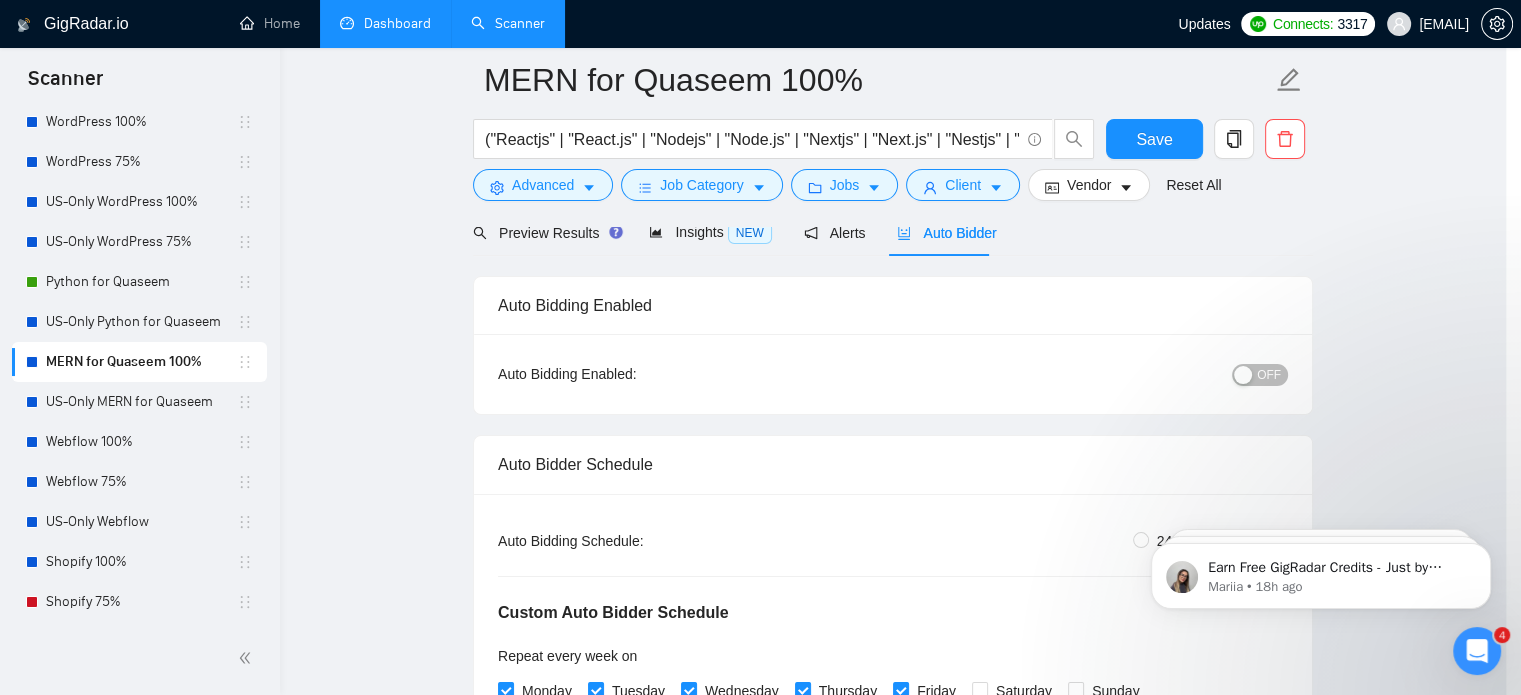 scroll, scrollTop: 63, scrollLeft: 0, axis: vertical 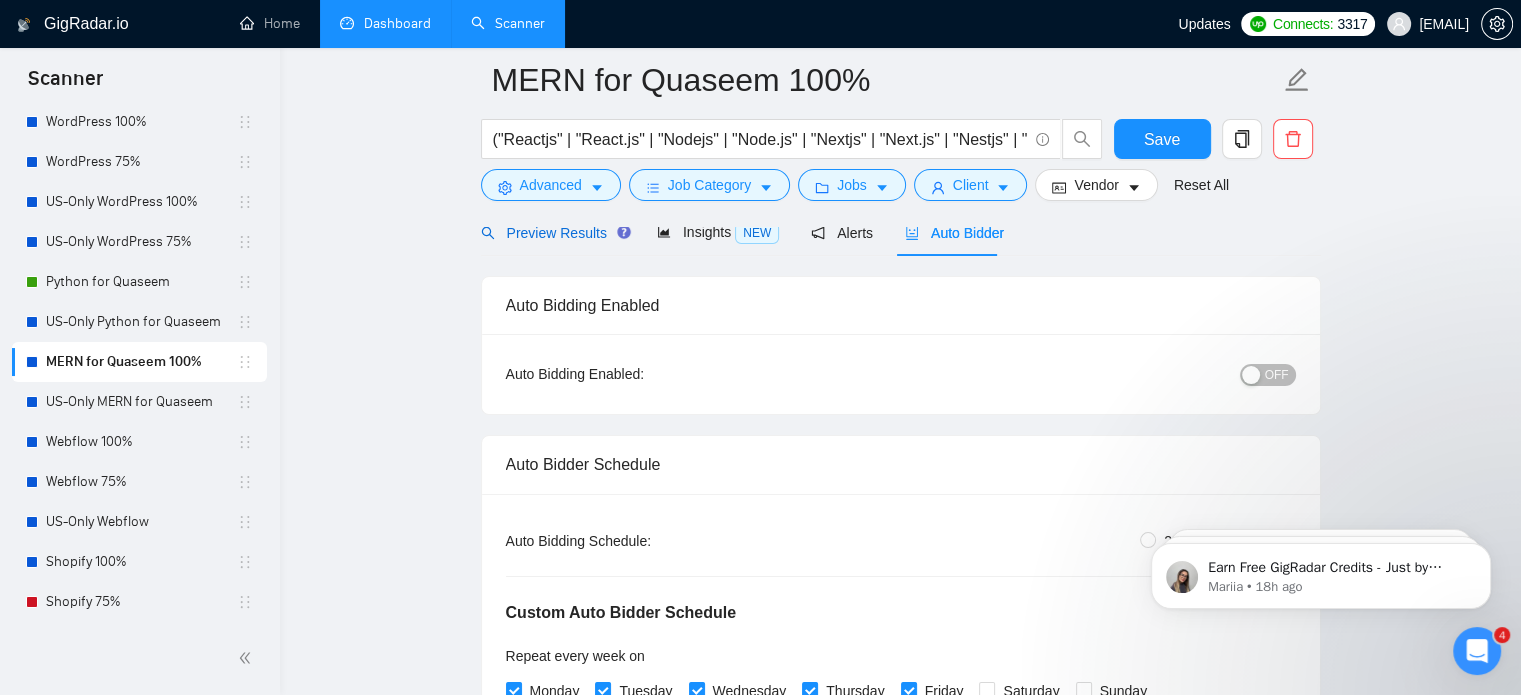 click on "Preview Results" at bounding box center (553, 233) 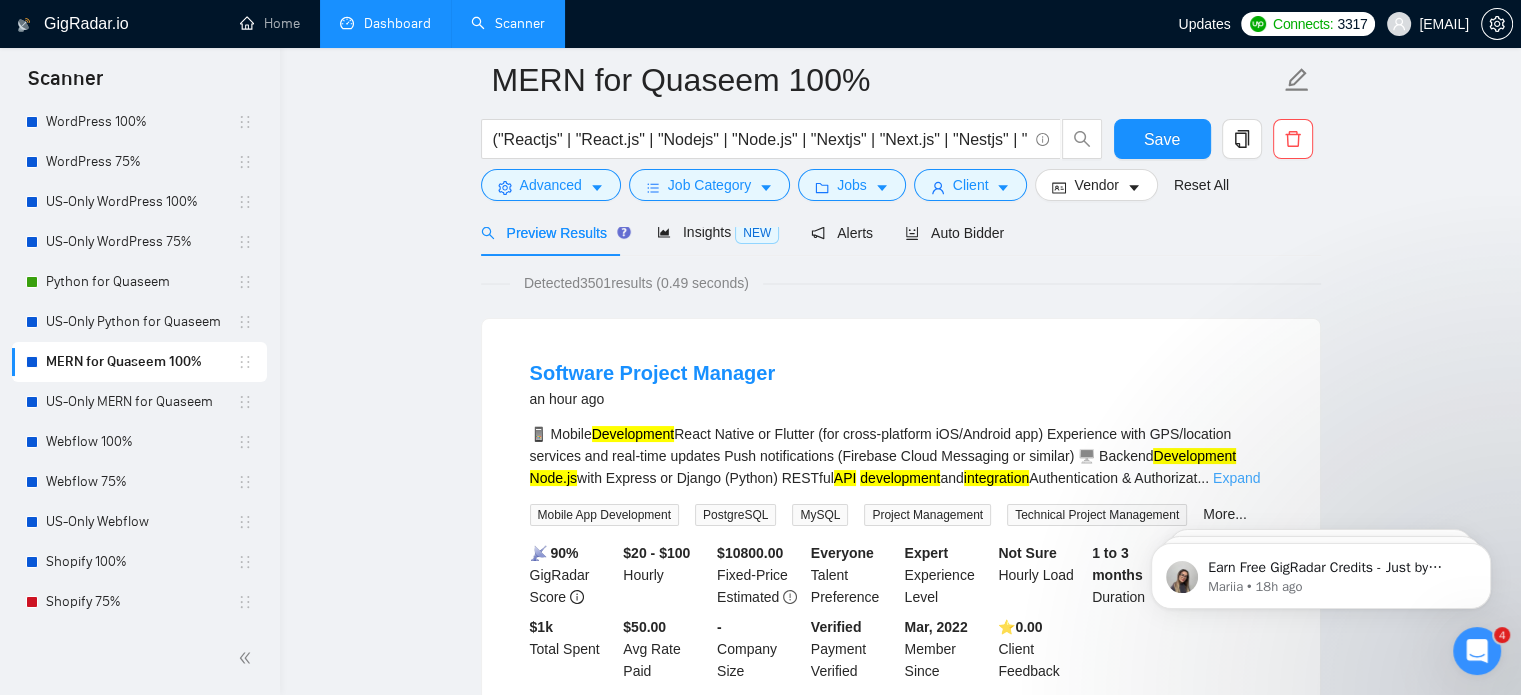 click on "Expand" at bounding box center [1236, 478] 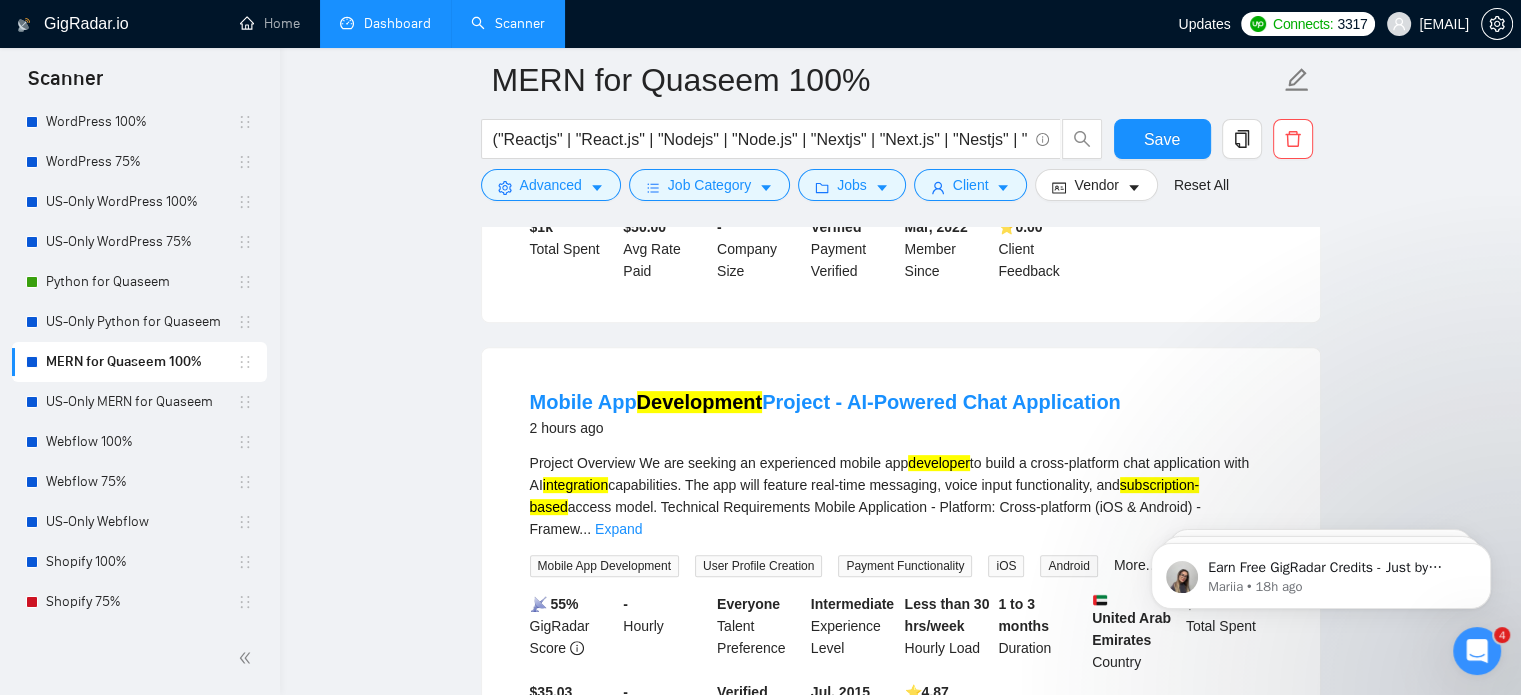 scroll, scrollTop: 800, scrollLeft: 0, axis: vertical 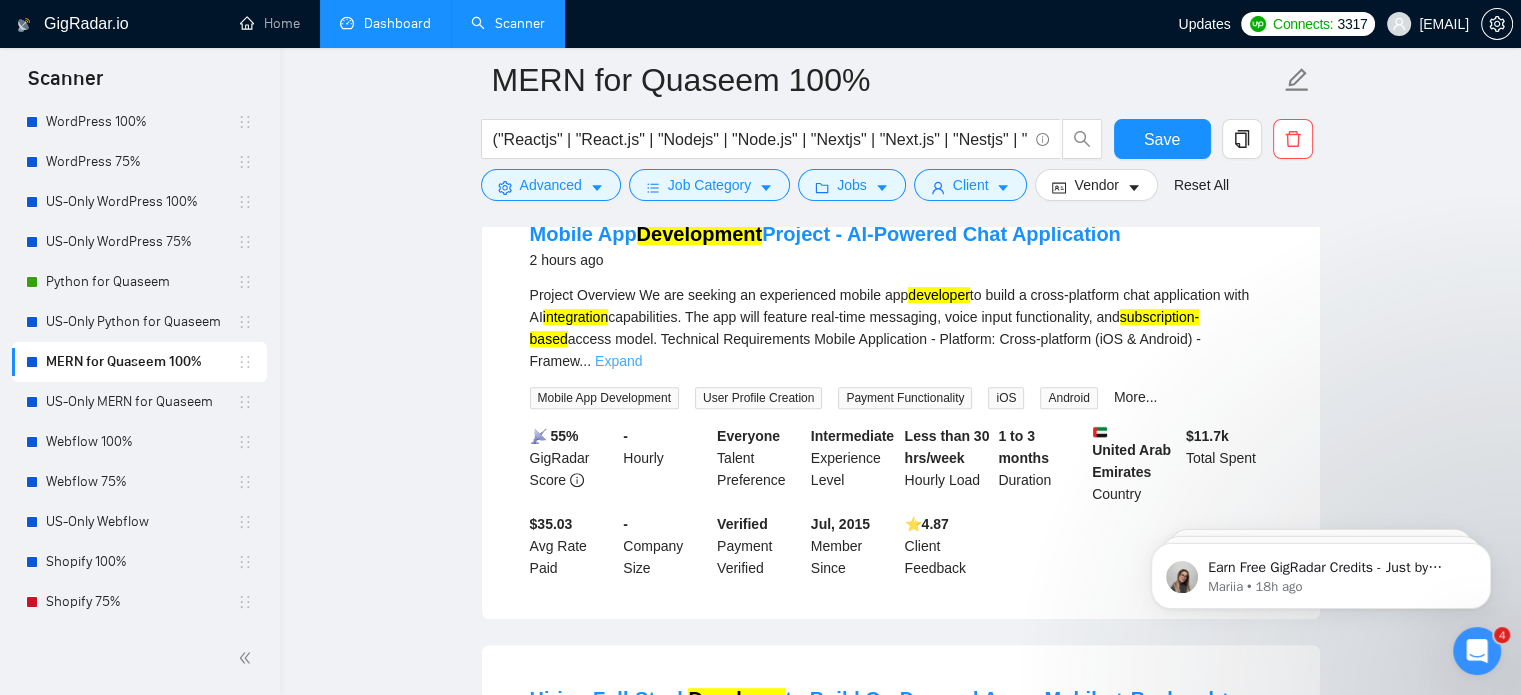 click on "Expand" at bounding box center (618, 361) 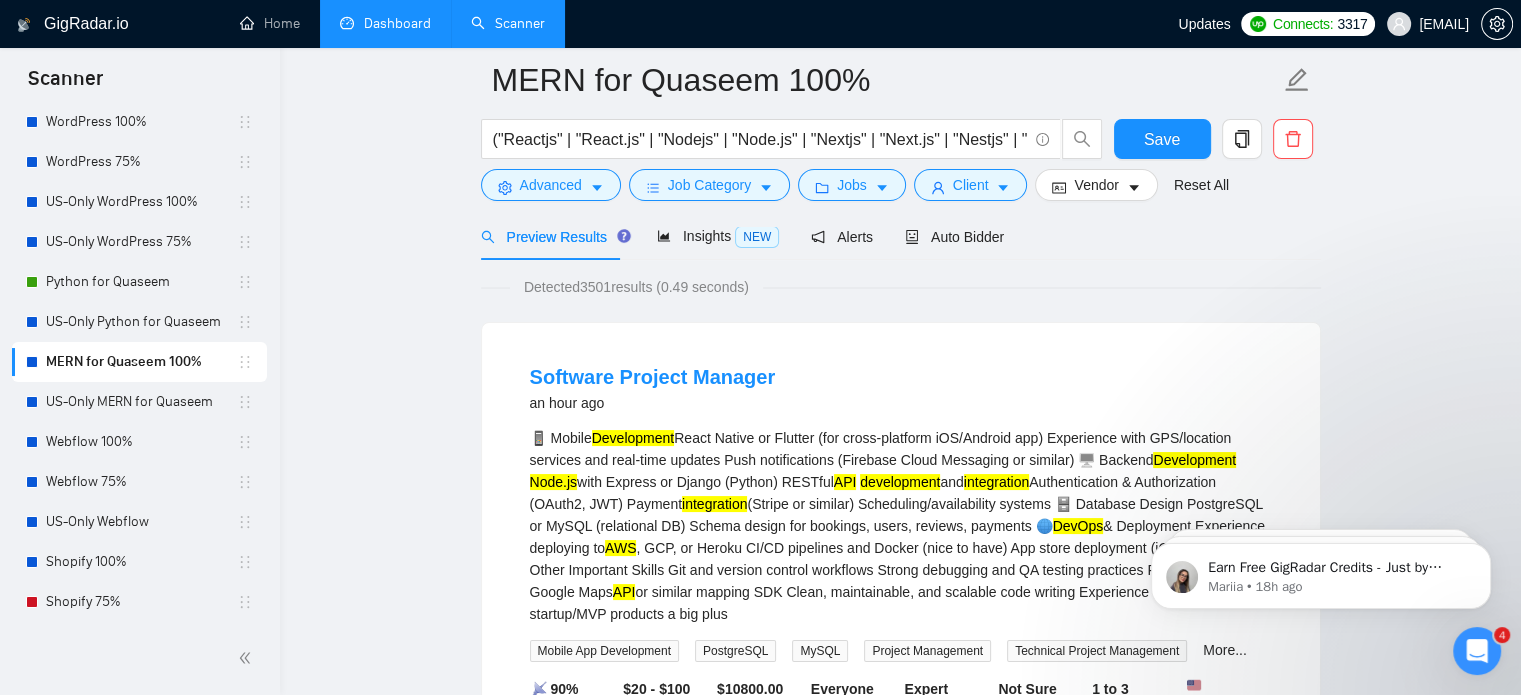 scroll, scrollTop: 0, scrollLeft: 0, axis: both 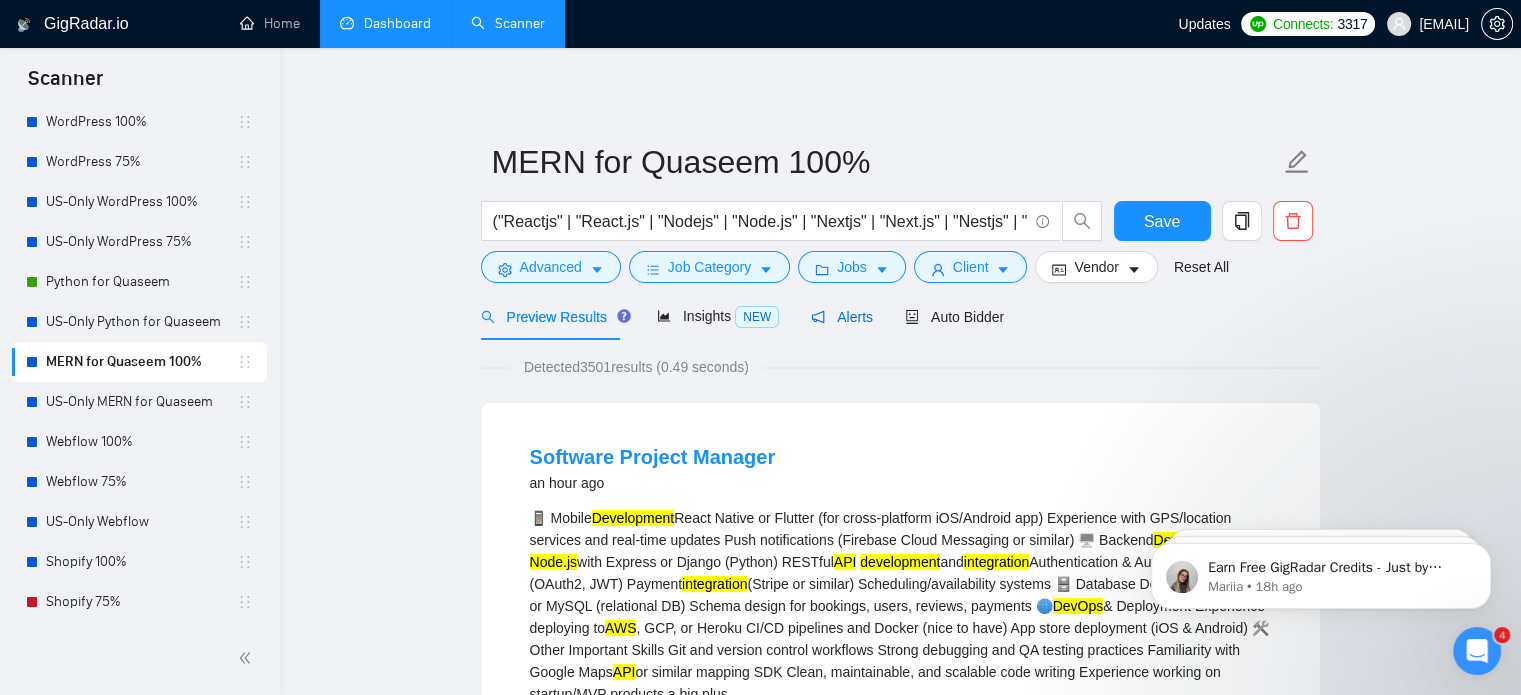 click on "Alerts" at bounding box center [842, 317] 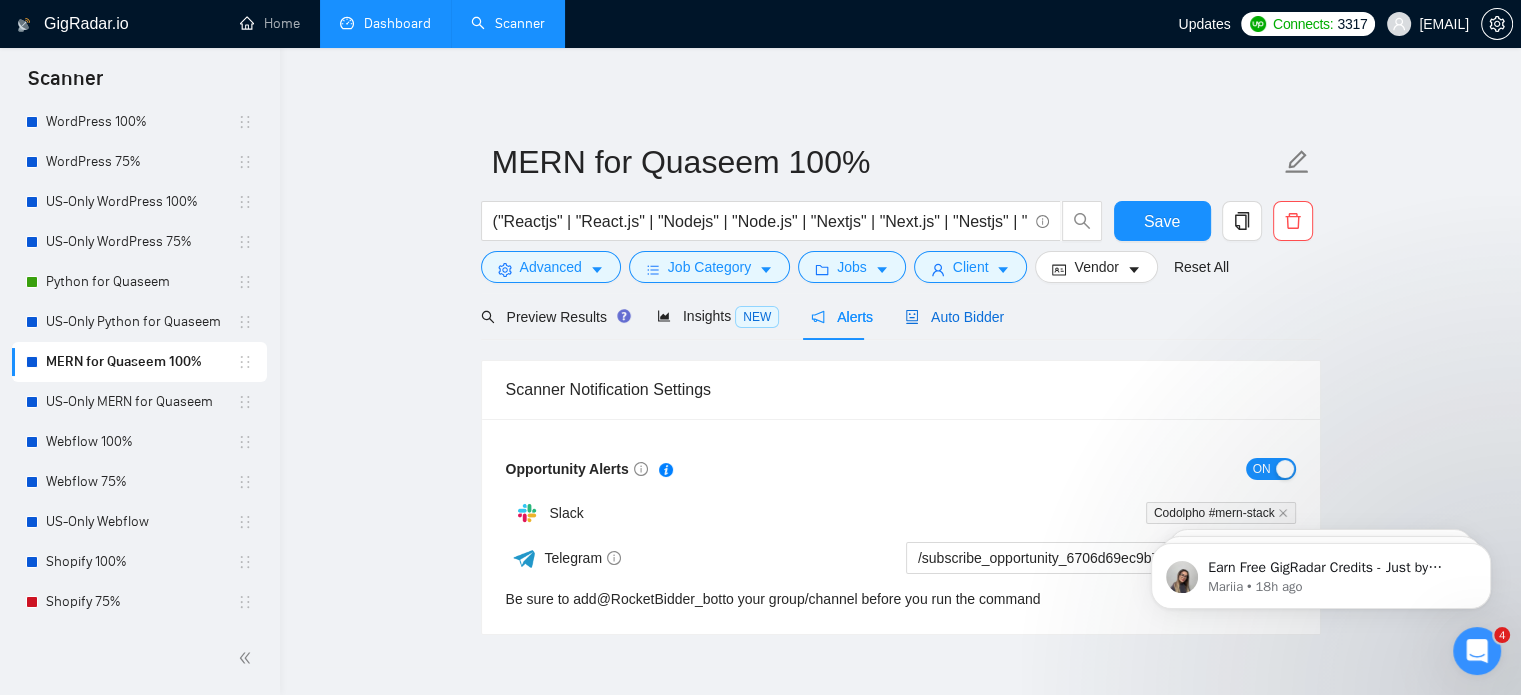 click on "Auto Bidder" at bounding box center [954, 317] 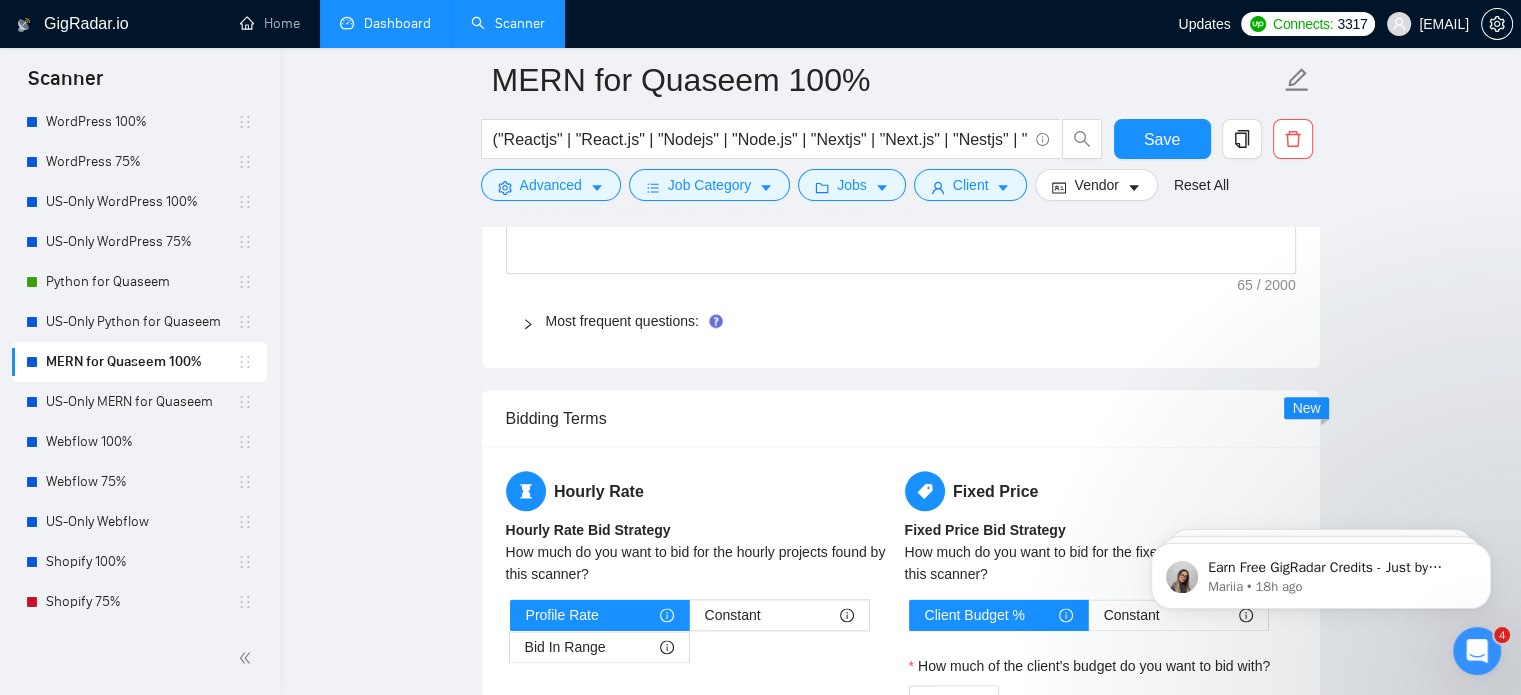 scroll, scrollTop: 2348, scrollLeft: 0, axis: vertical 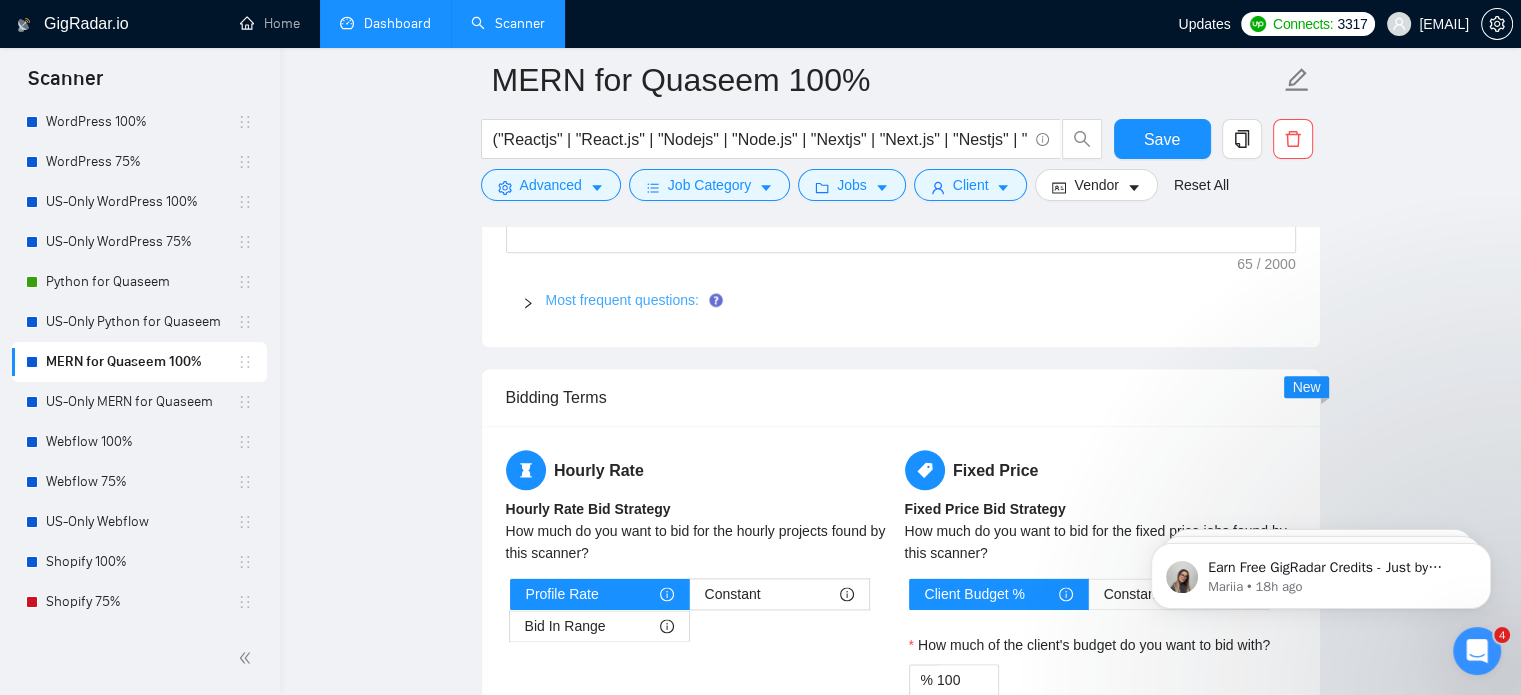 click on "Most frequent questions:" at bounding box center [622, 300] 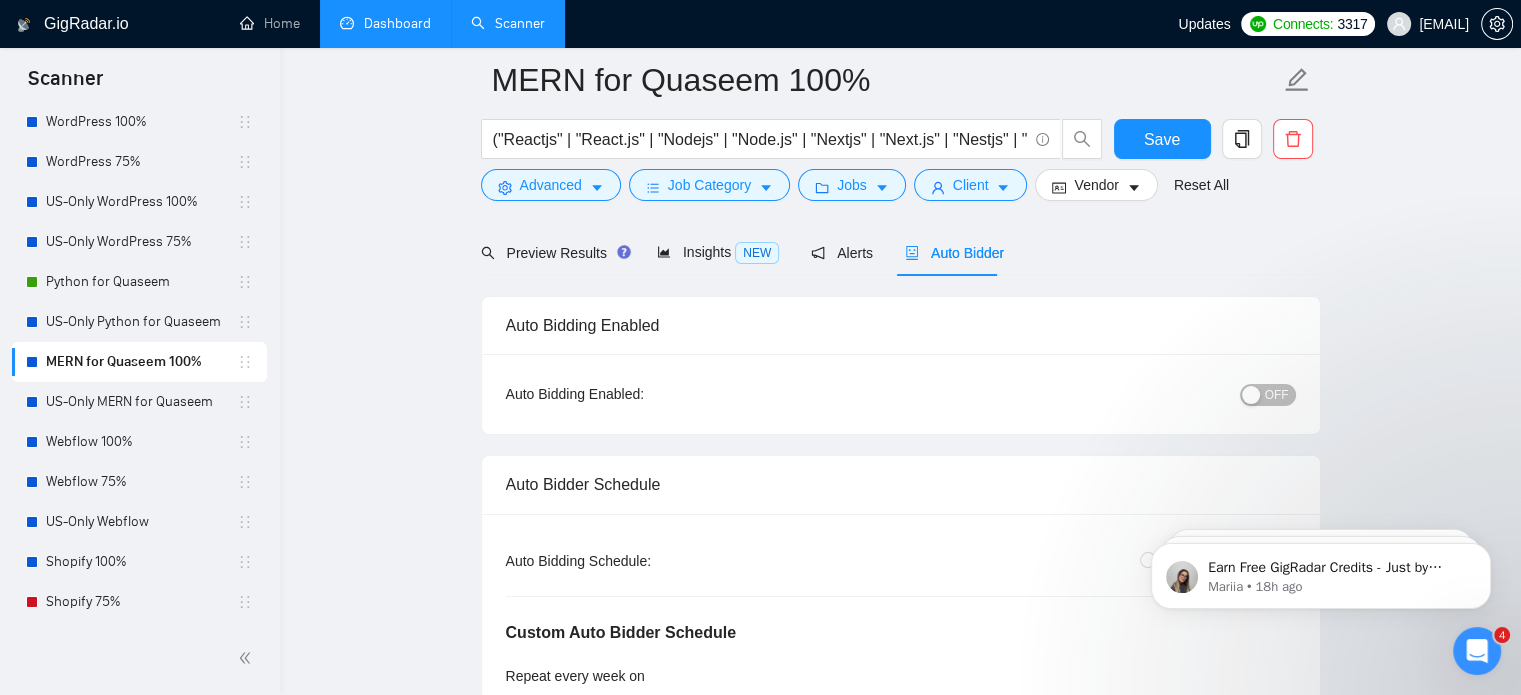 scroll, scrollTop: 48, scrollLeft: 0, axis: vertical 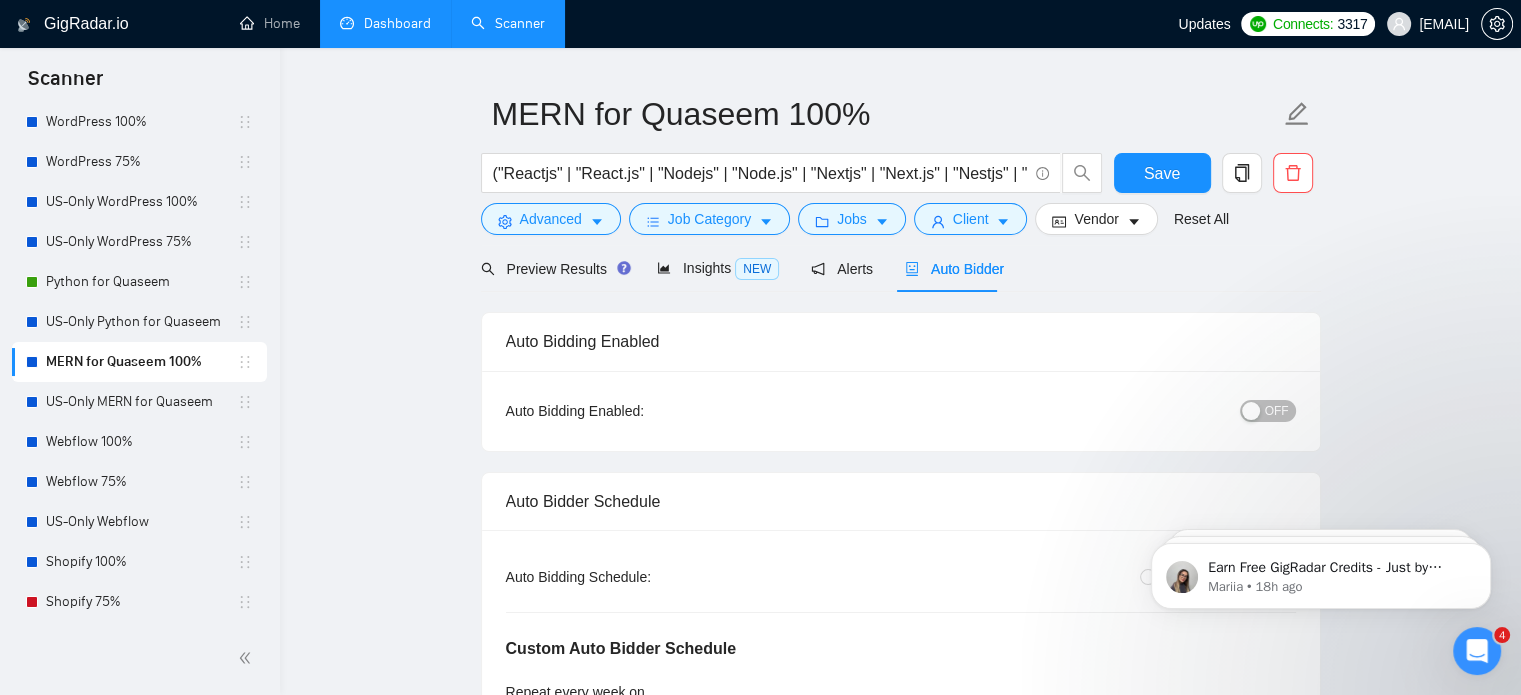 click on "OFF" at bounding box center (1277, 411) 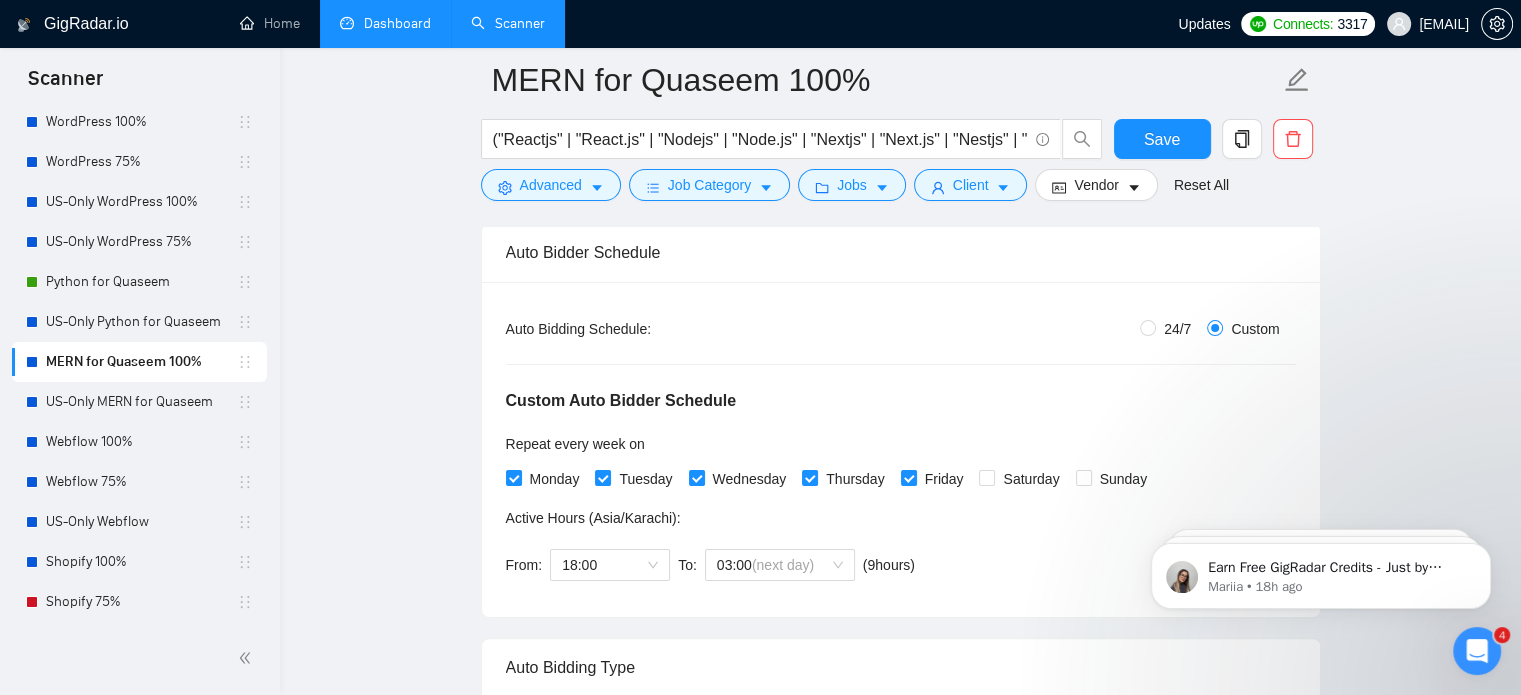 scroll, scrollTop: 348, scrollLeft: 0, axis: vertical 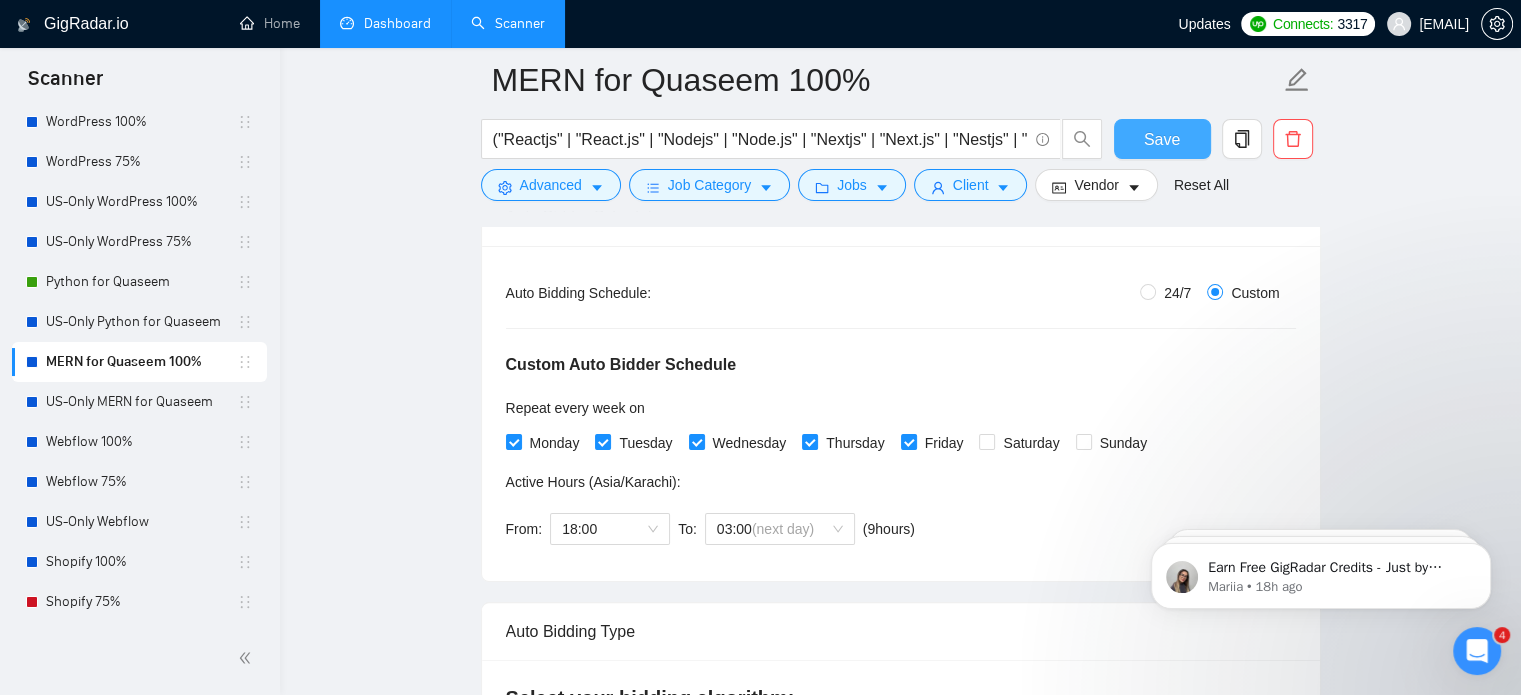 click on "Save" at bounding box center (1162, 139) 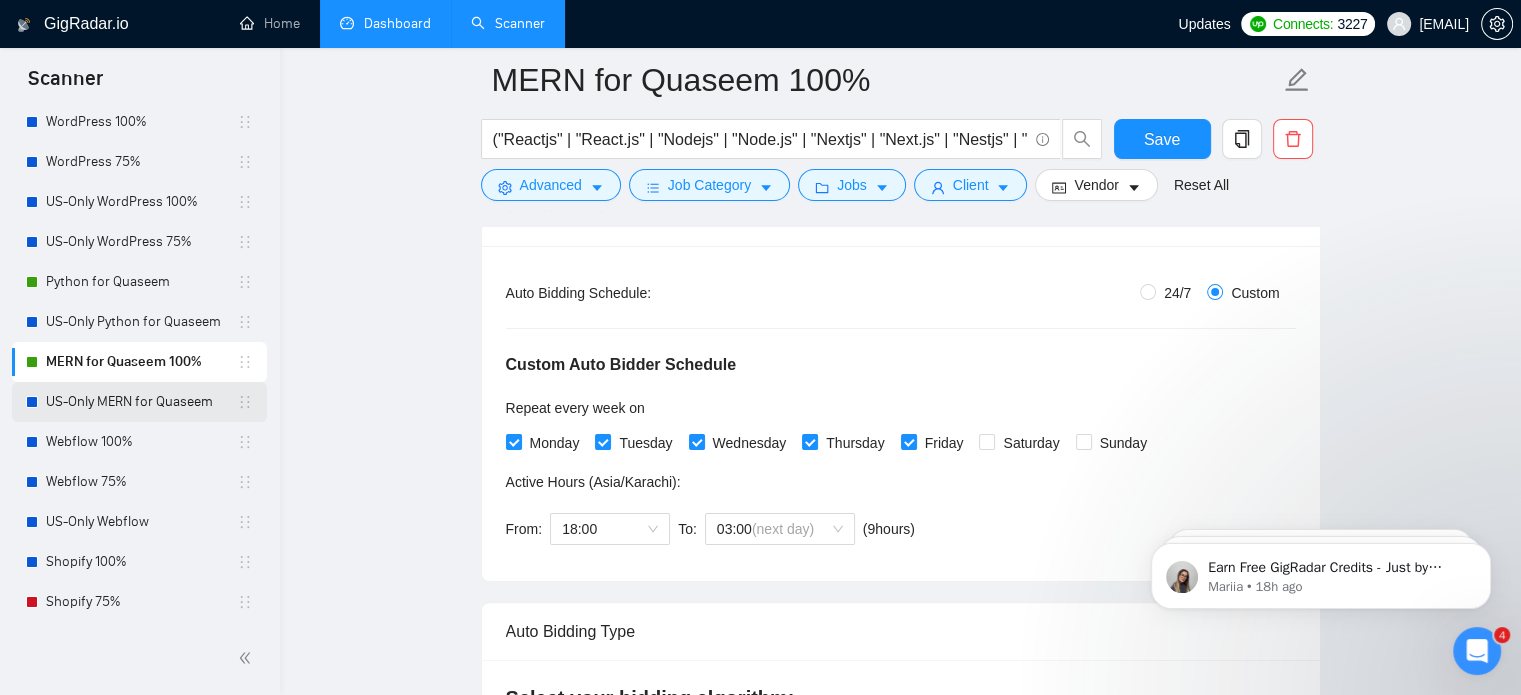click on "US-Only MERN for Quaseem" at bounding box center (141, 402) 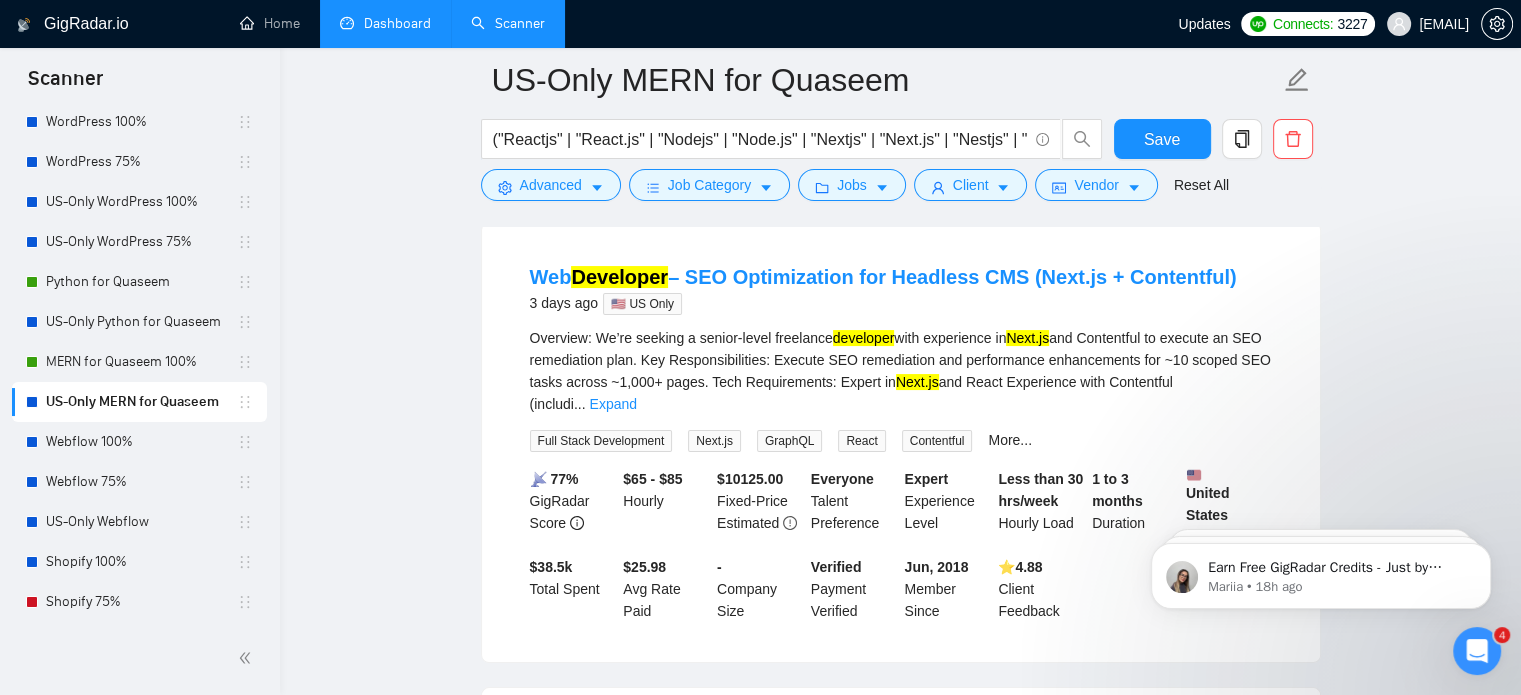 scroll, scrollTop: 0, scrollLeft: 0, axis: both 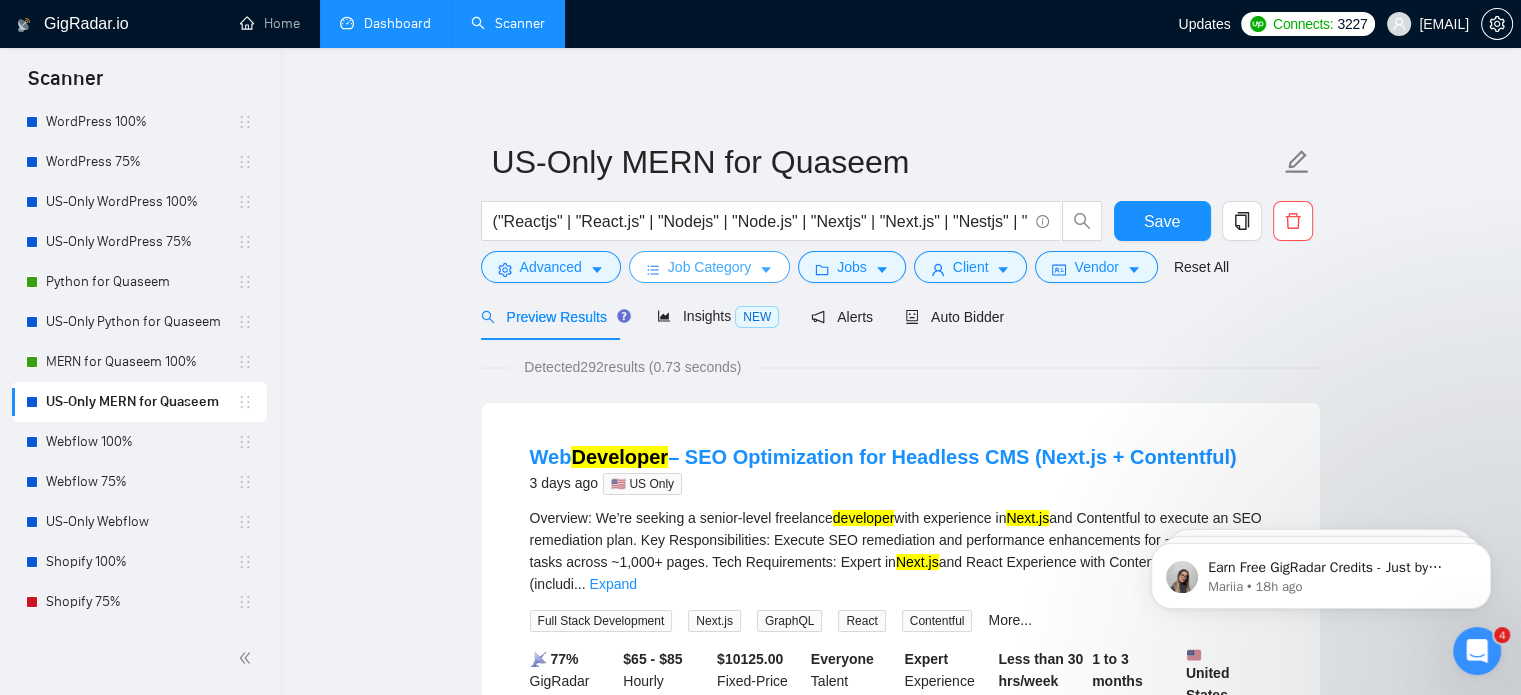 click on "Job Category" at bounding box center (709, 267) 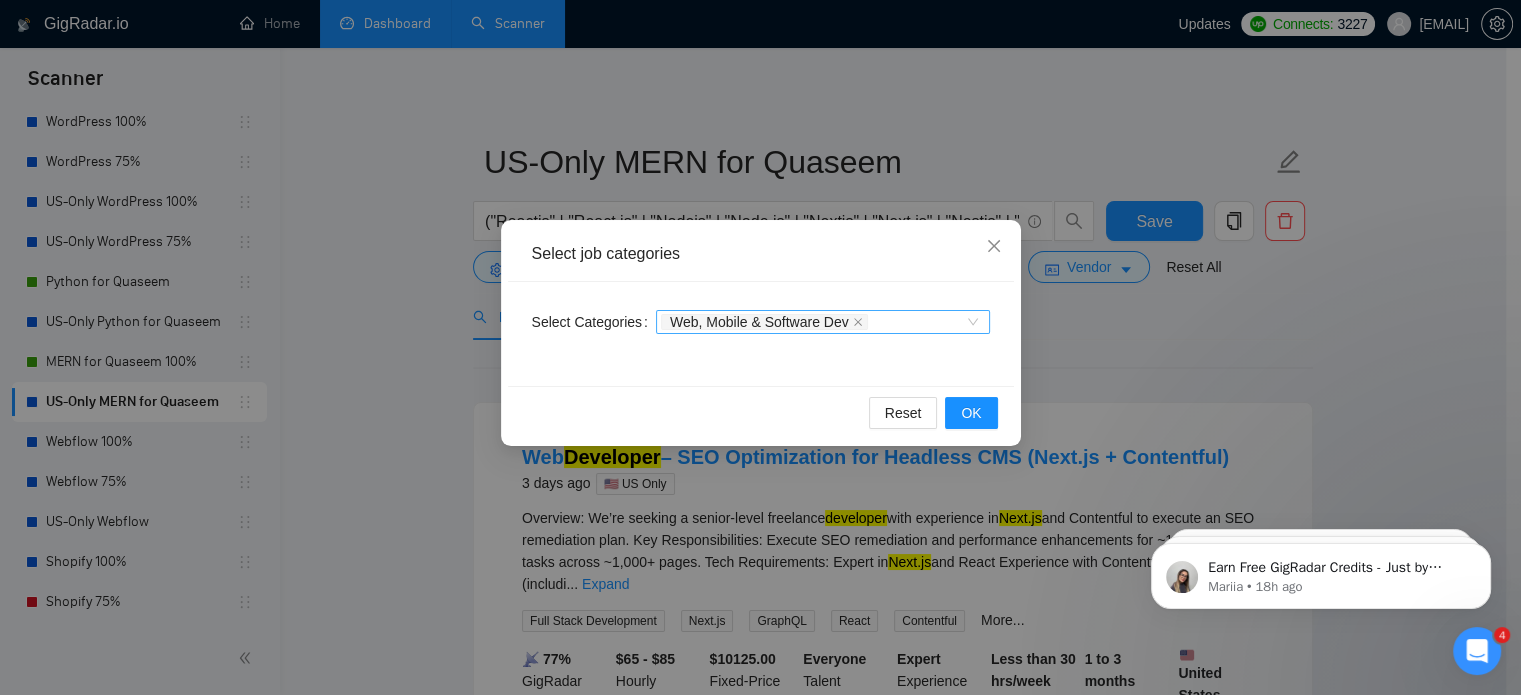 click on "Web, Mobile & Software Dev" at bounding box center [813, 322] 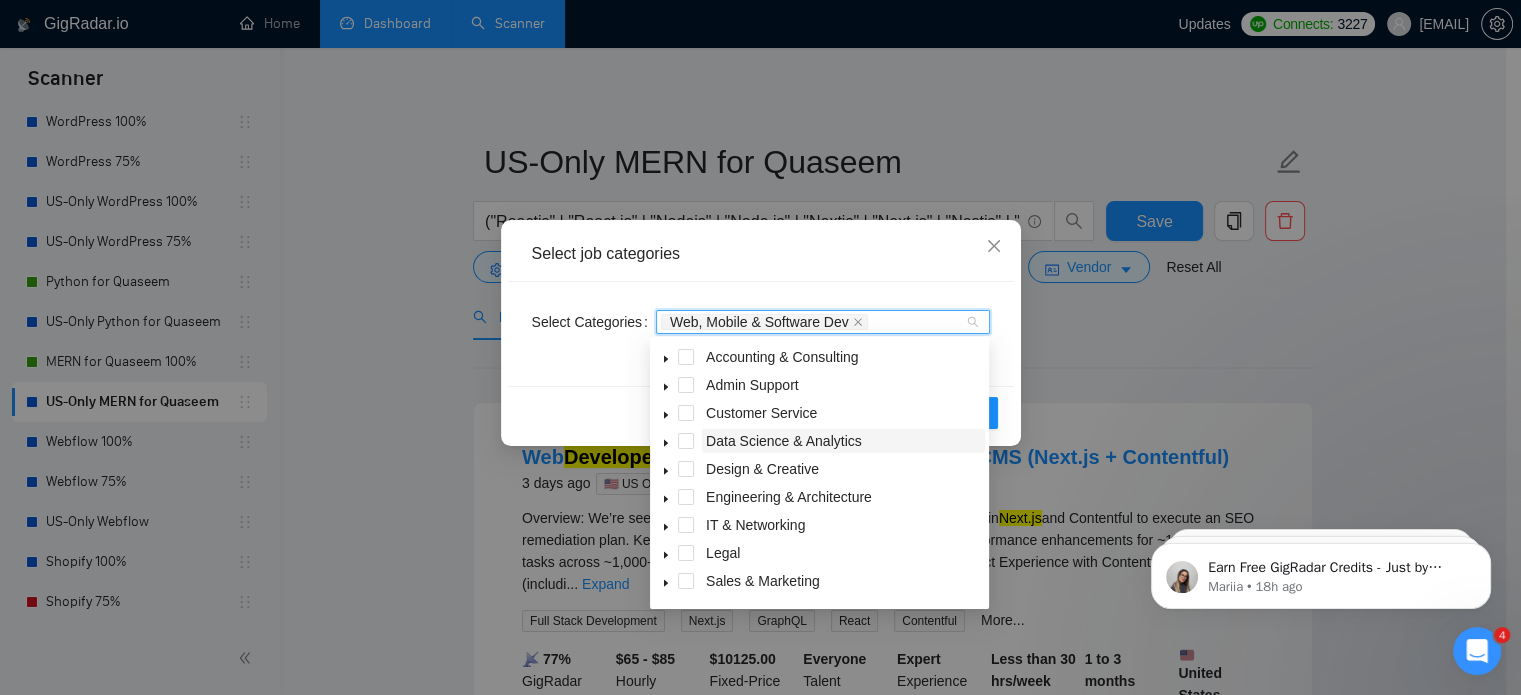 click on "Data Science & Analytics" at bounding box center (784, 441) 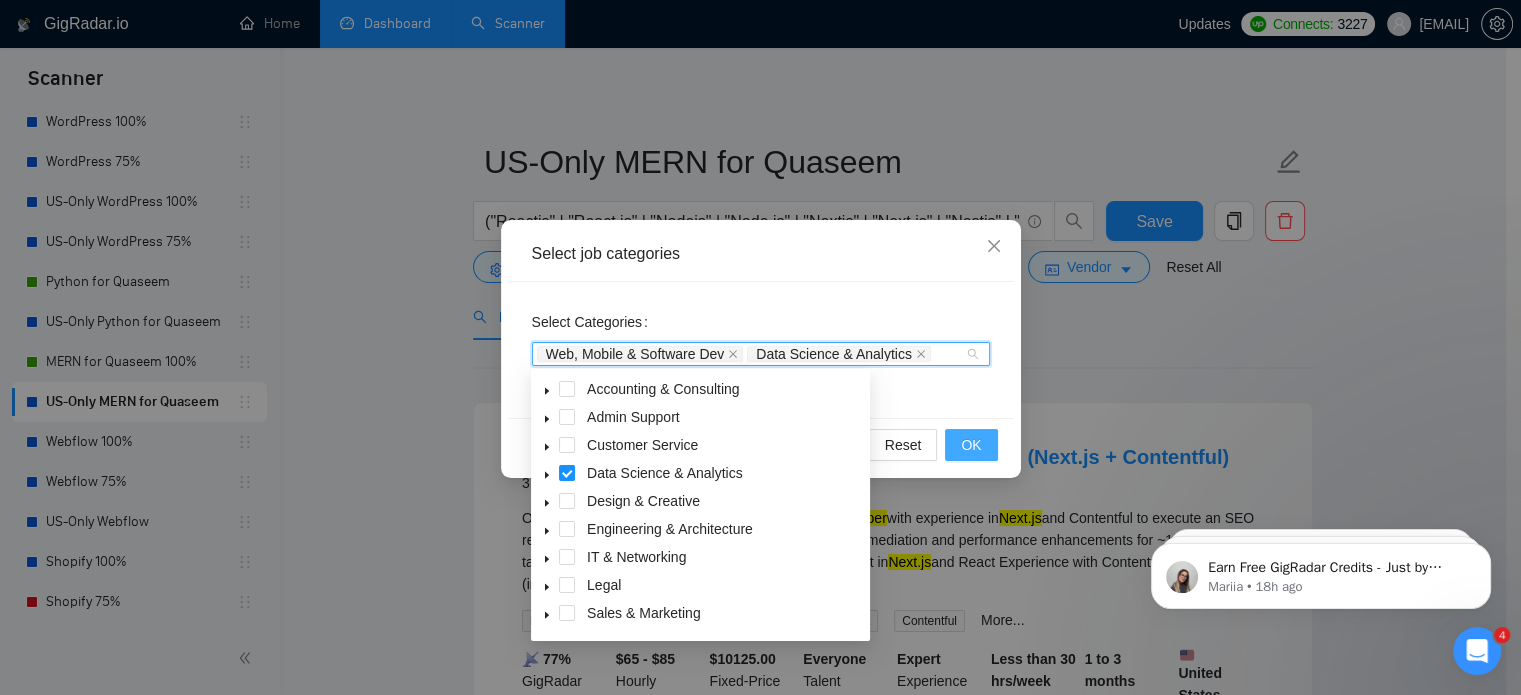 click on "OK" at bounding box center [971, 445] 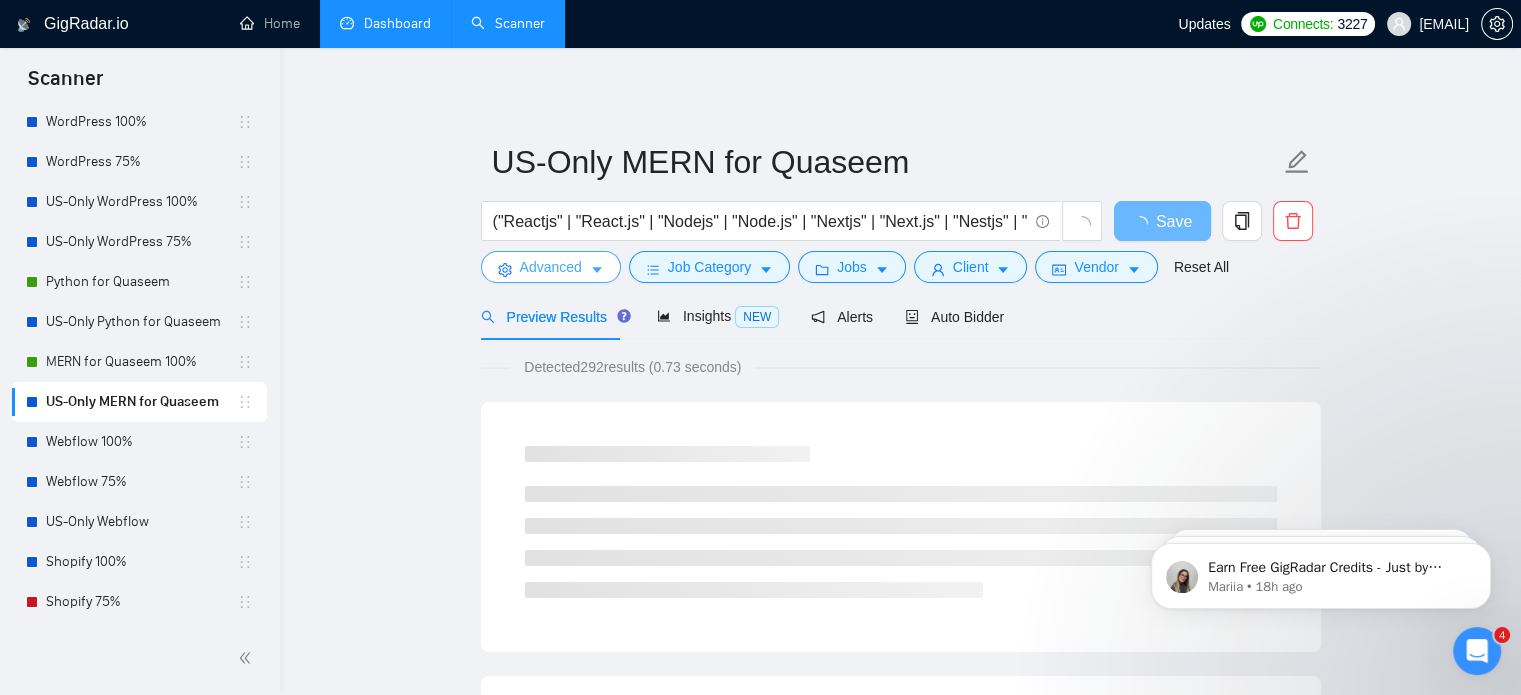 click 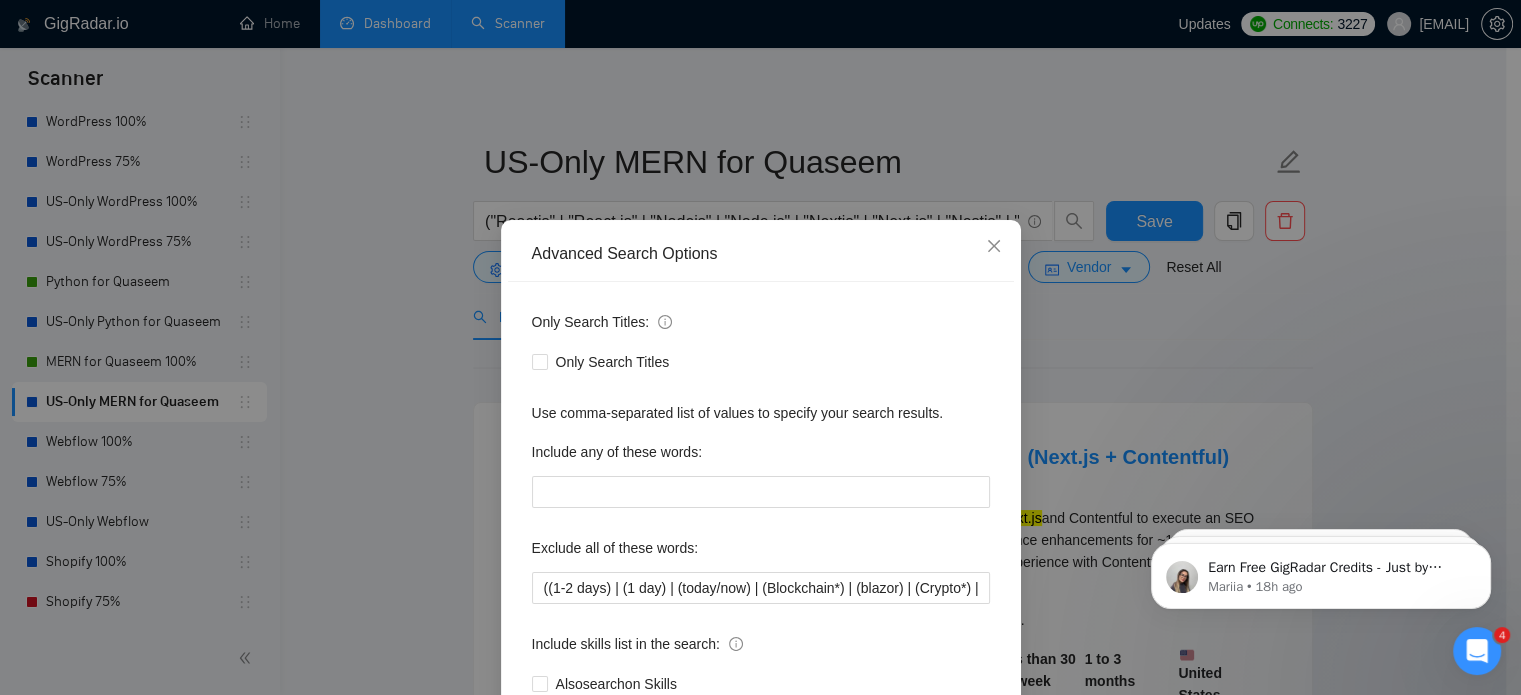 click on "Advanced Search Options Only Search Titles:   Only Search Titles Use comma-separated list of values to specify your search results. Include any of these words: Exclude all of these words: ((1-2 days) | (1 day) | (today/now) | (Blockchain*) | (blazor) | (Crypto*) | (Tilda) | (Zyro) | (Strikingly) | (Weebly) | (jinja) | (jinja2) | (freelancers only*) | (no agencies*) | (QA engineer) | (Chrome apps & extensions) | (Game*) | (On-site) | (Chrome Extension) | (Browser Extension) | (.net*) | (TikTok*)) Include skills list in the search:   Also  search  on Skills Reset OK" at bounding box center [760, 347] 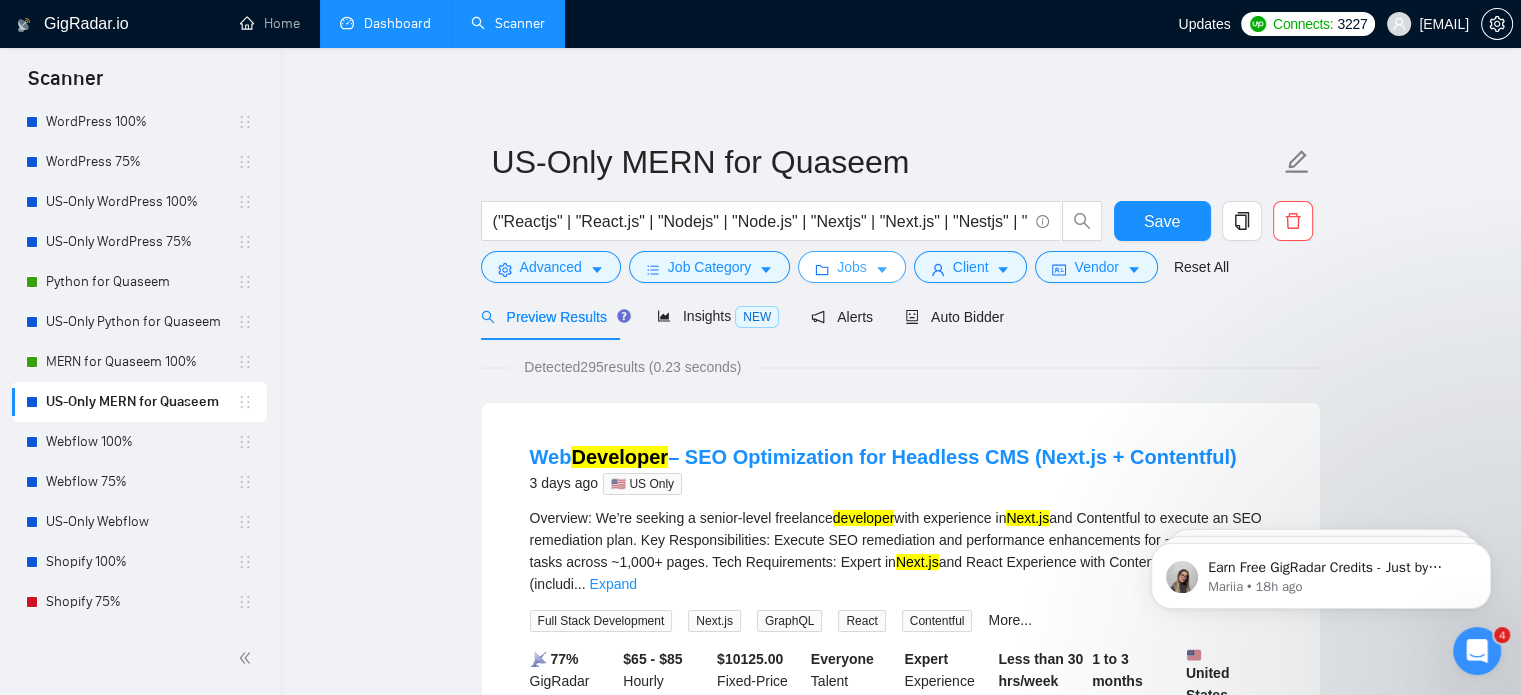 click on "Jobs" at bounding box center [852, 267] 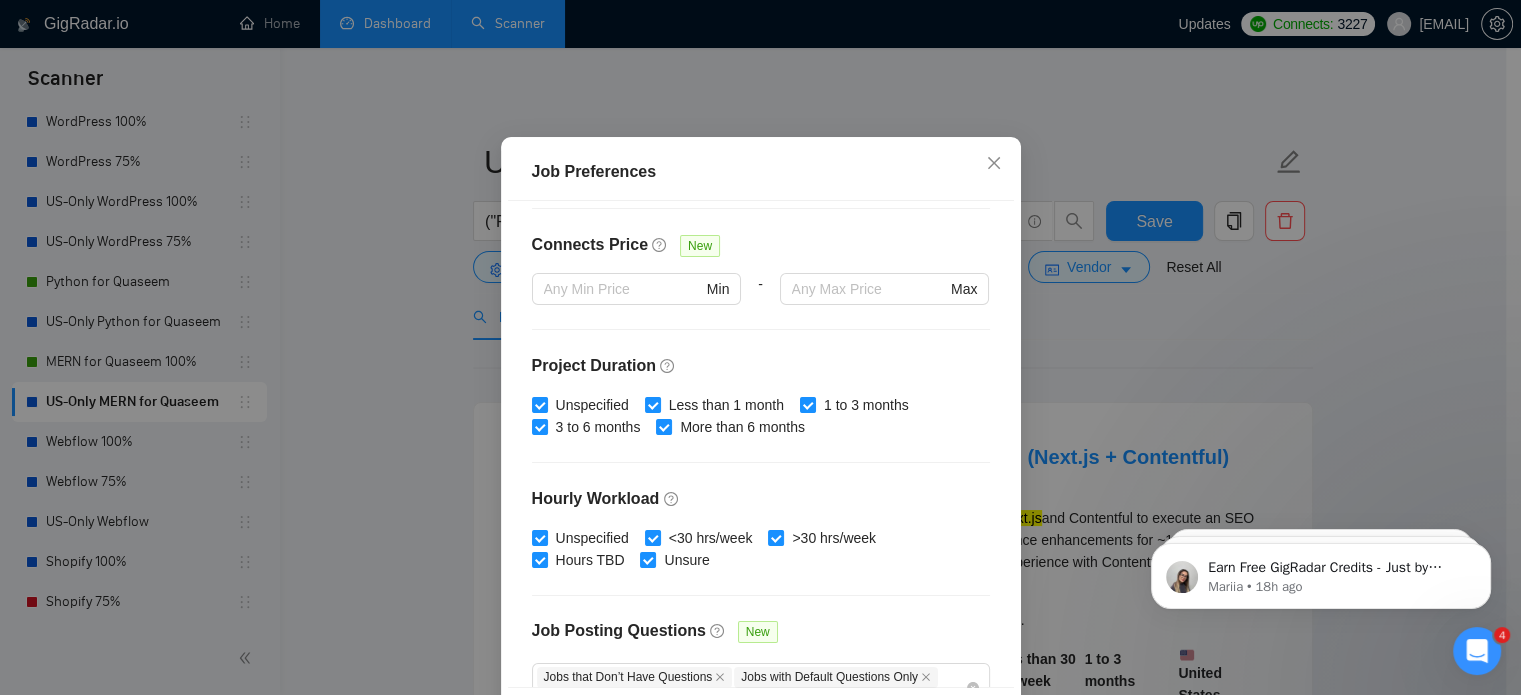 scroll, scrollTop: 659, scrollLeft: 0, axis: vertical 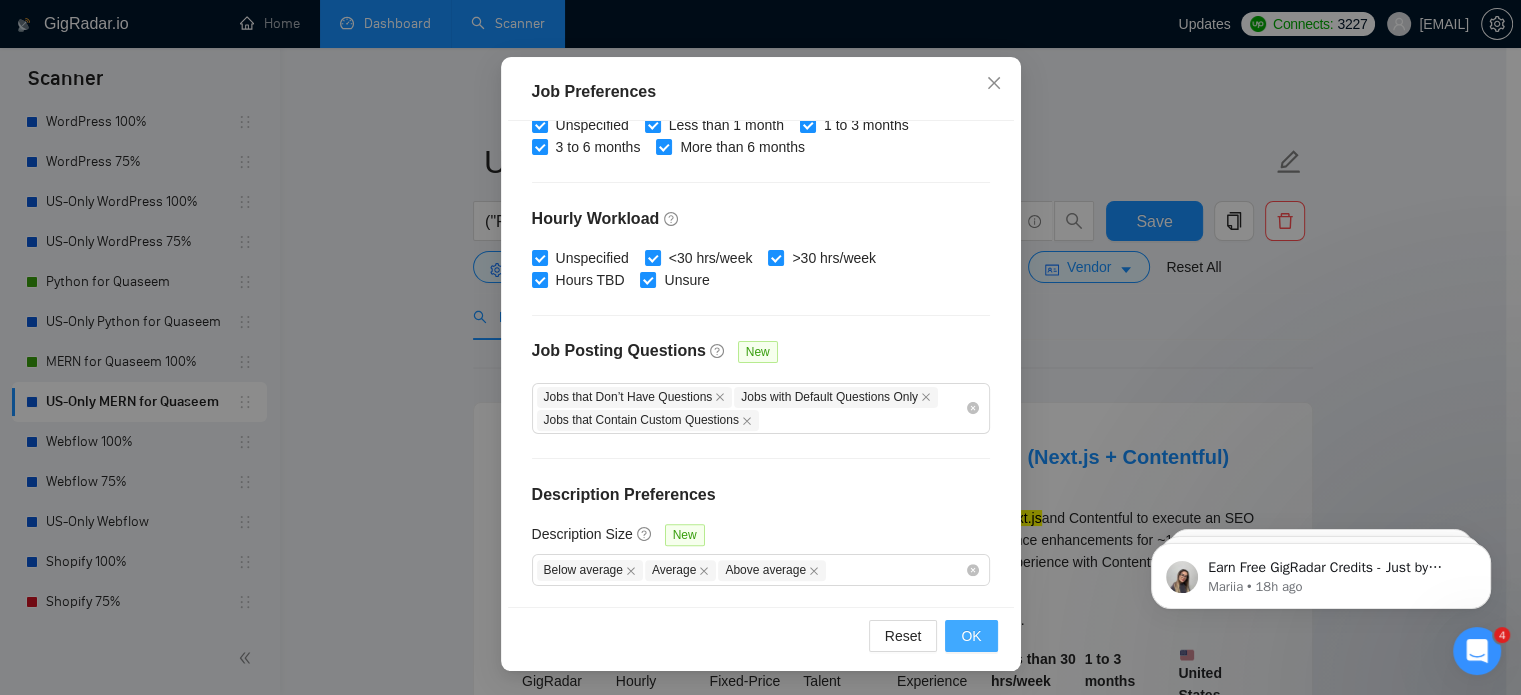 click on "OK" at bounding box center [971, 636] 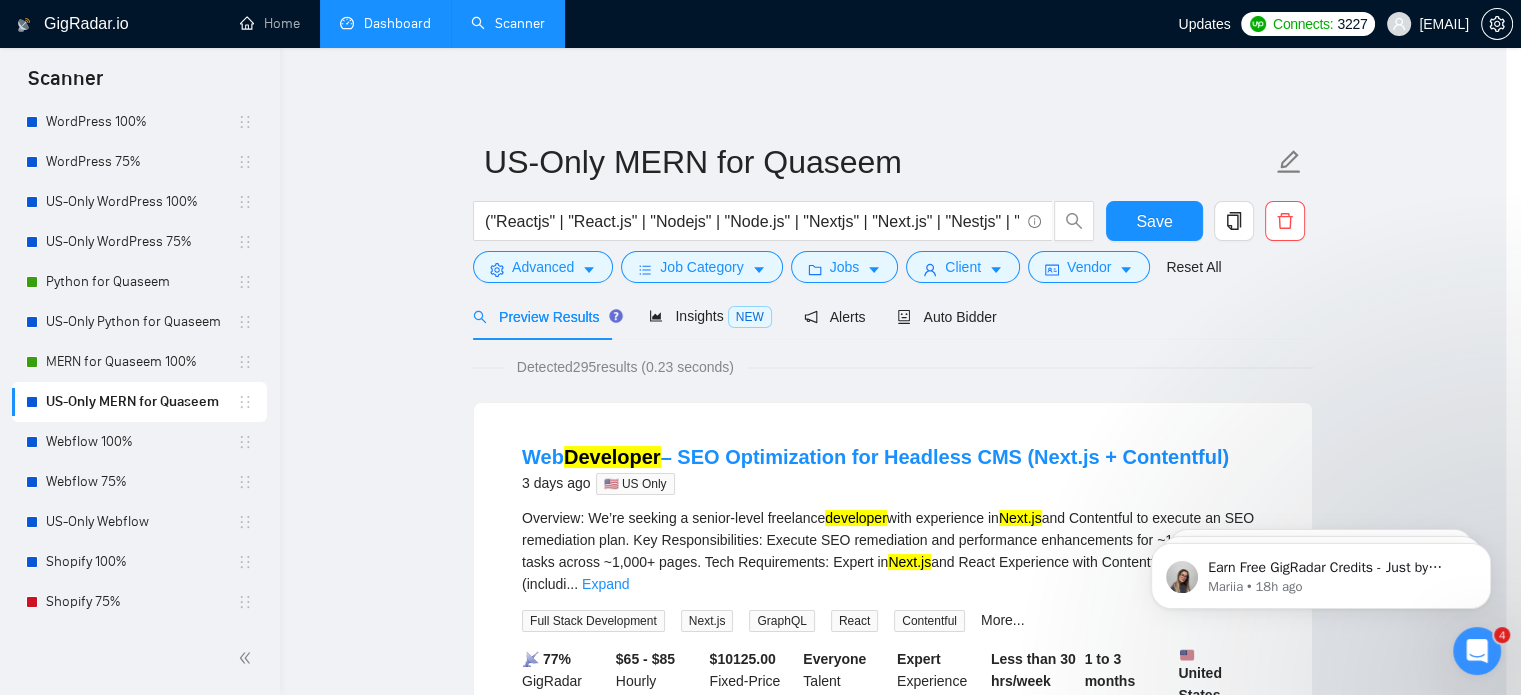 scroll, scrollTop: 63, scrollLeft: 0, axis: vertical 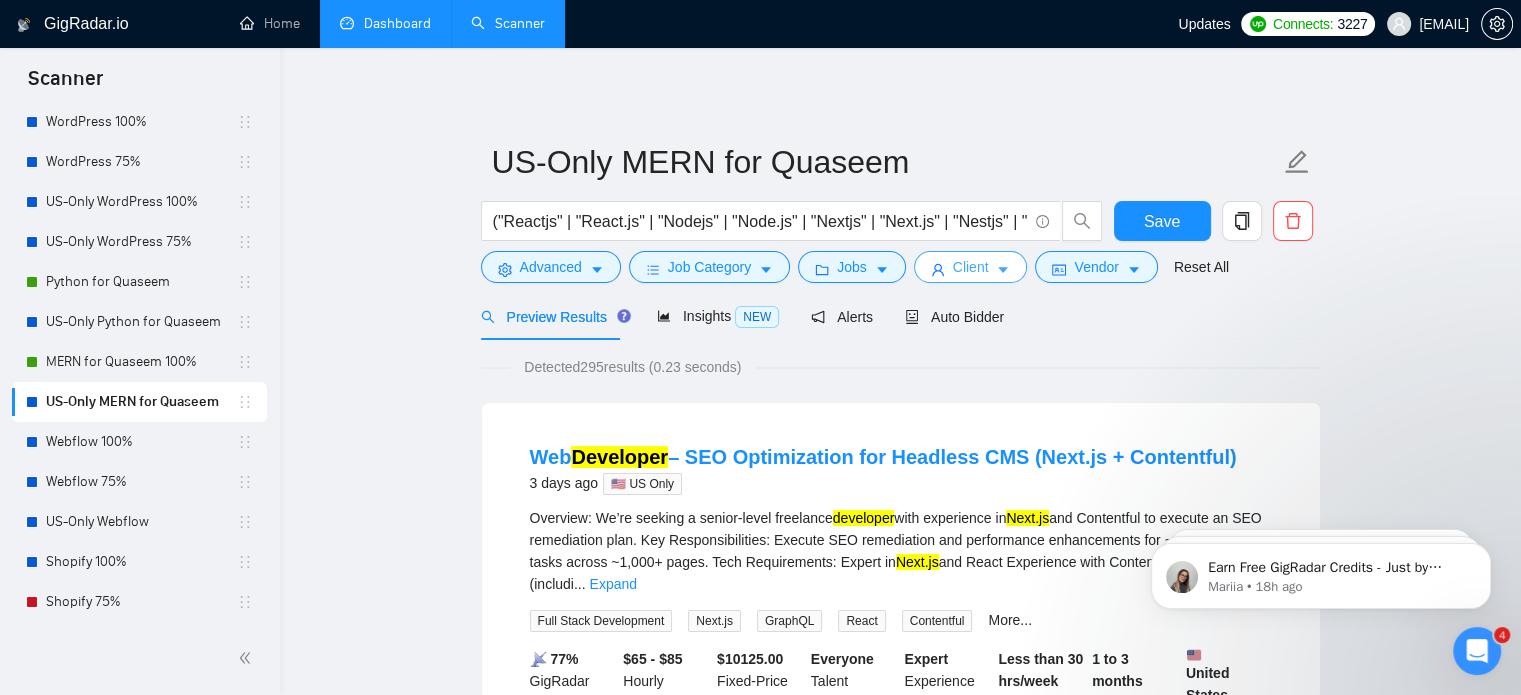click 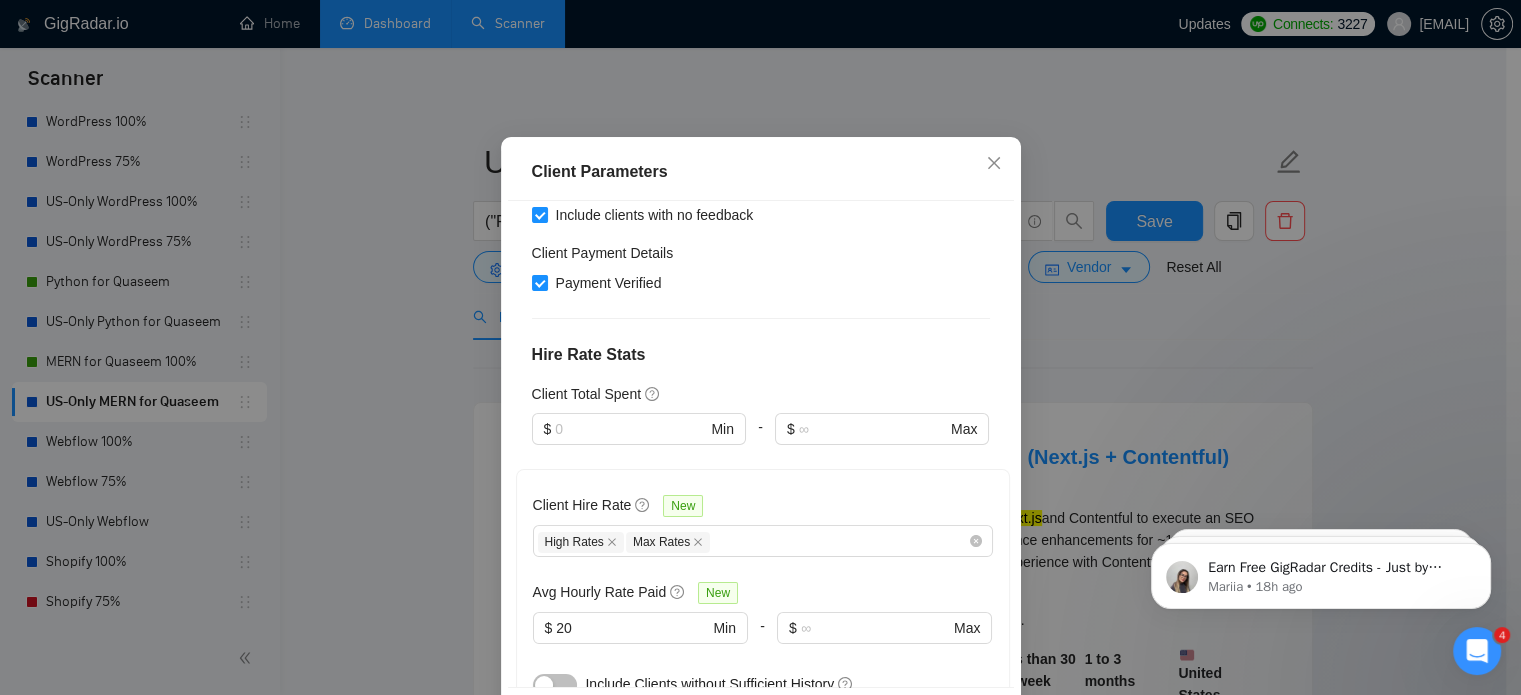 scroll, scrollTop: 288, scrollLeft: 0, axis: vertical 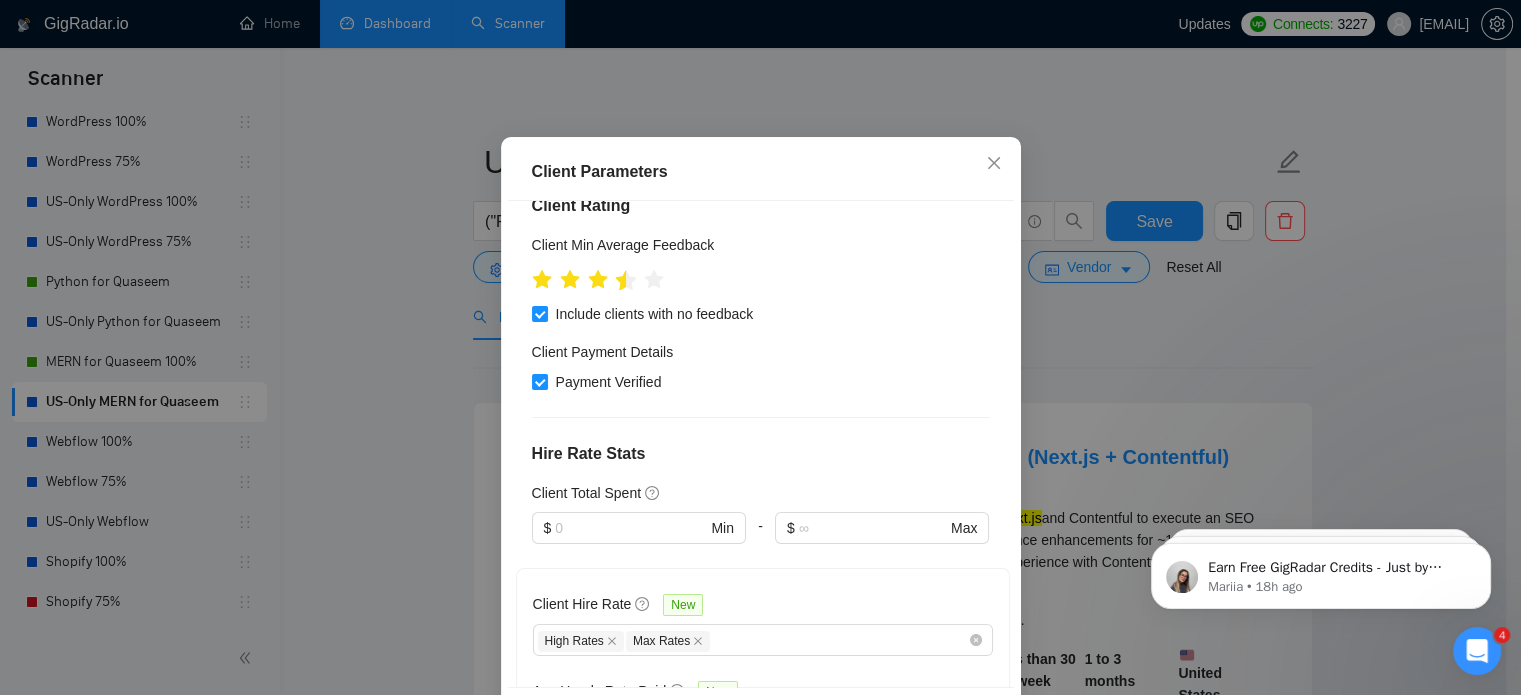 click 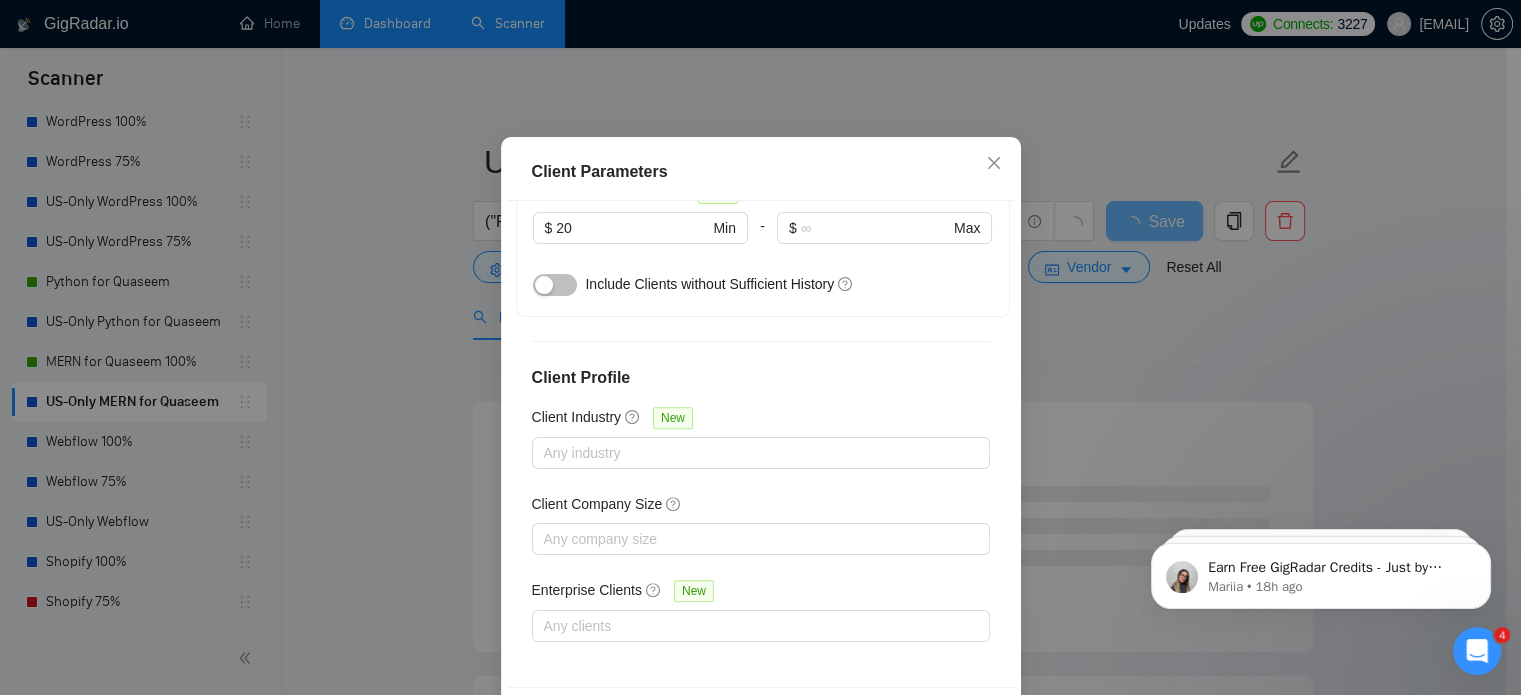 scroll, scrollTop: 788, scrollLeft: 0, axis: vertical 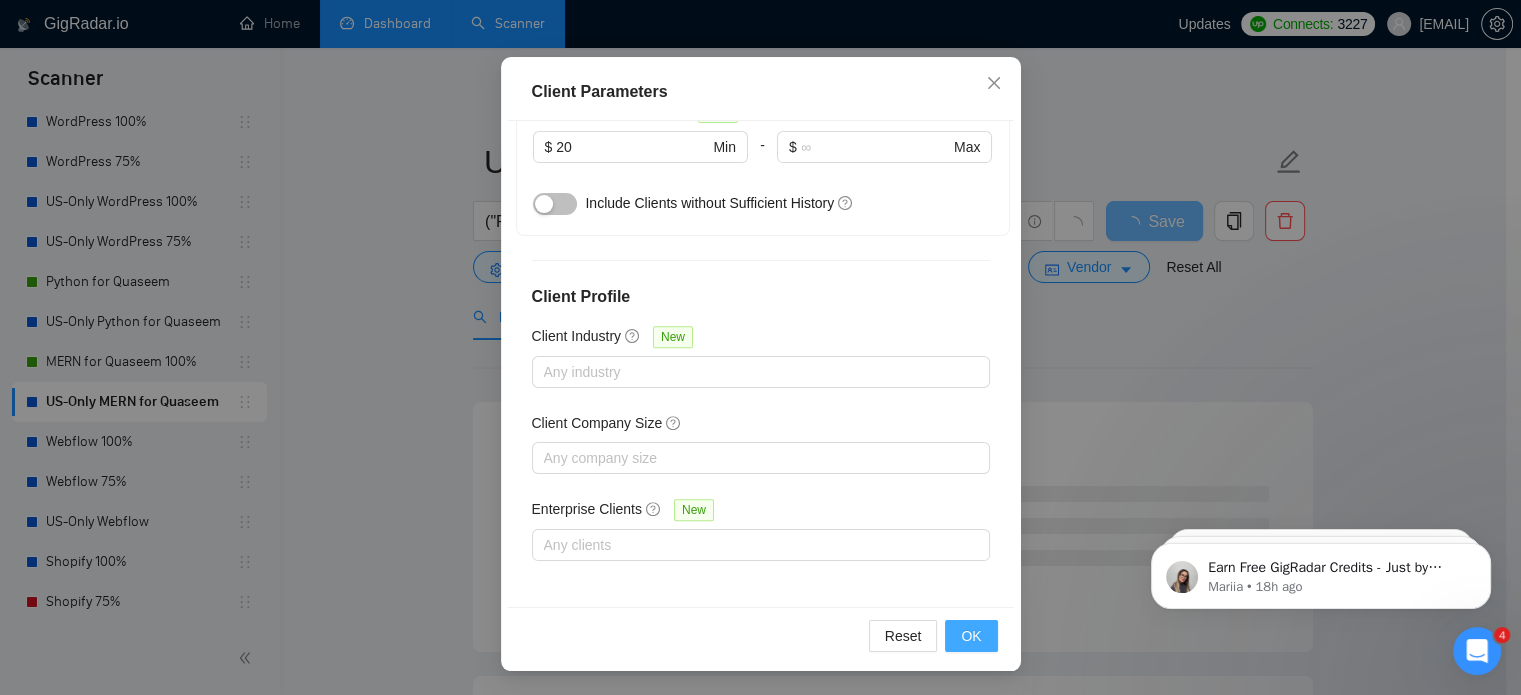 click on "OK" at bounding box center [971, 636] 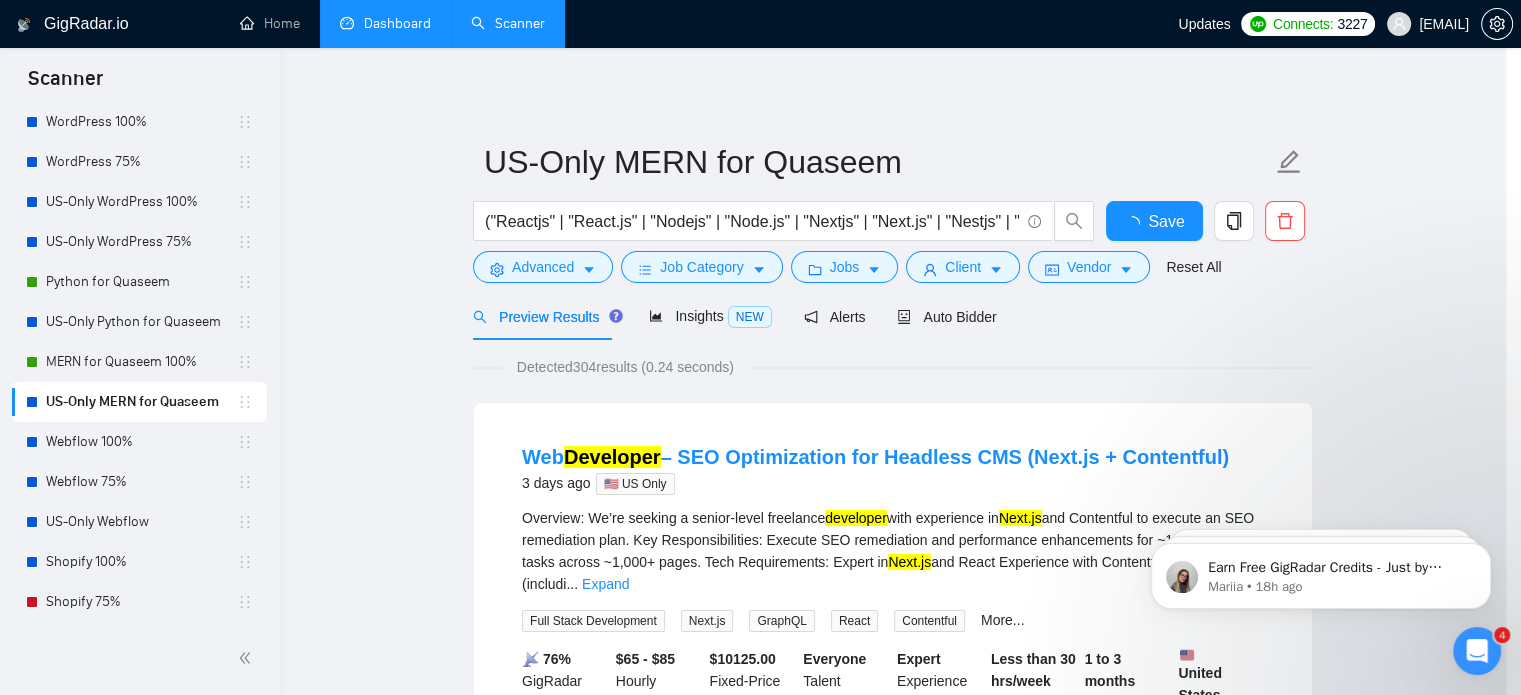 scroll, scrollTop: 63, scrollLeft: 0, axis: vertical 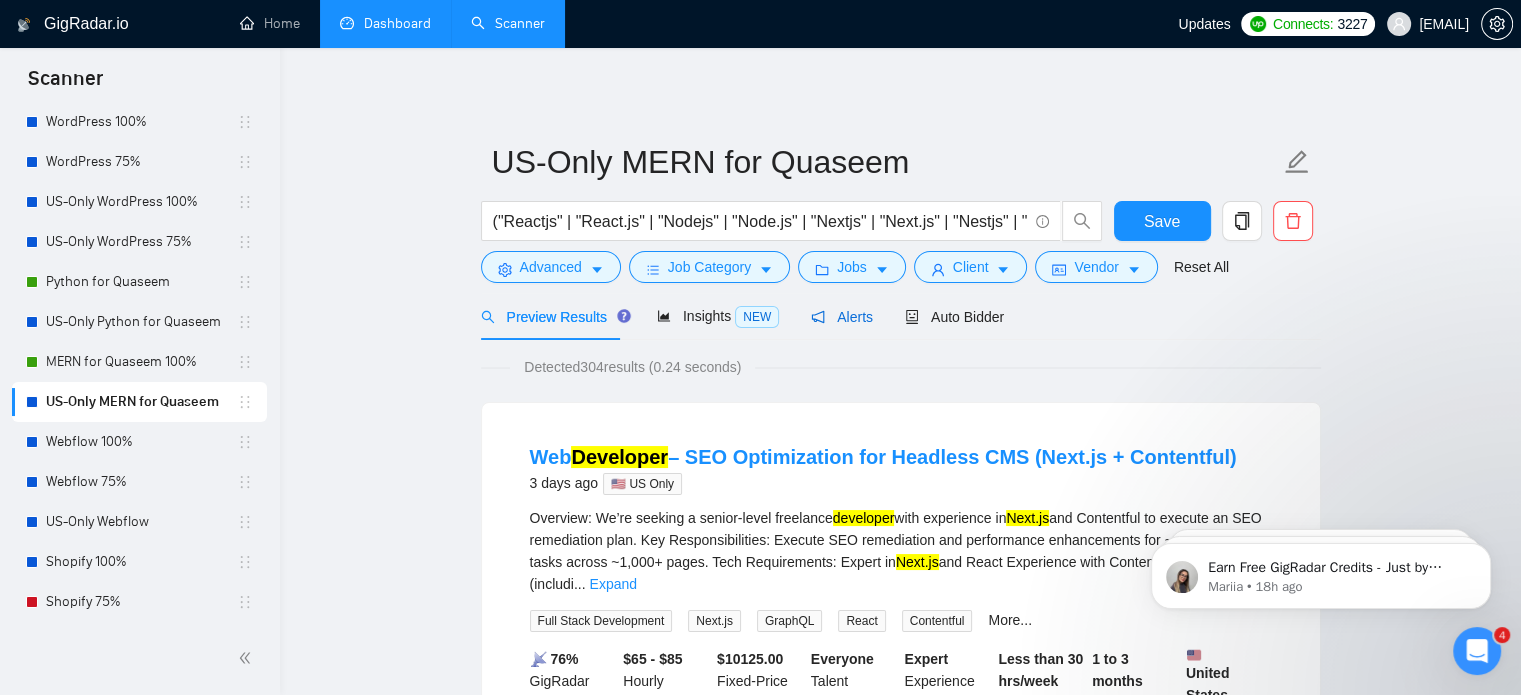 click on "Alerts" at bounding box center (842, 317) 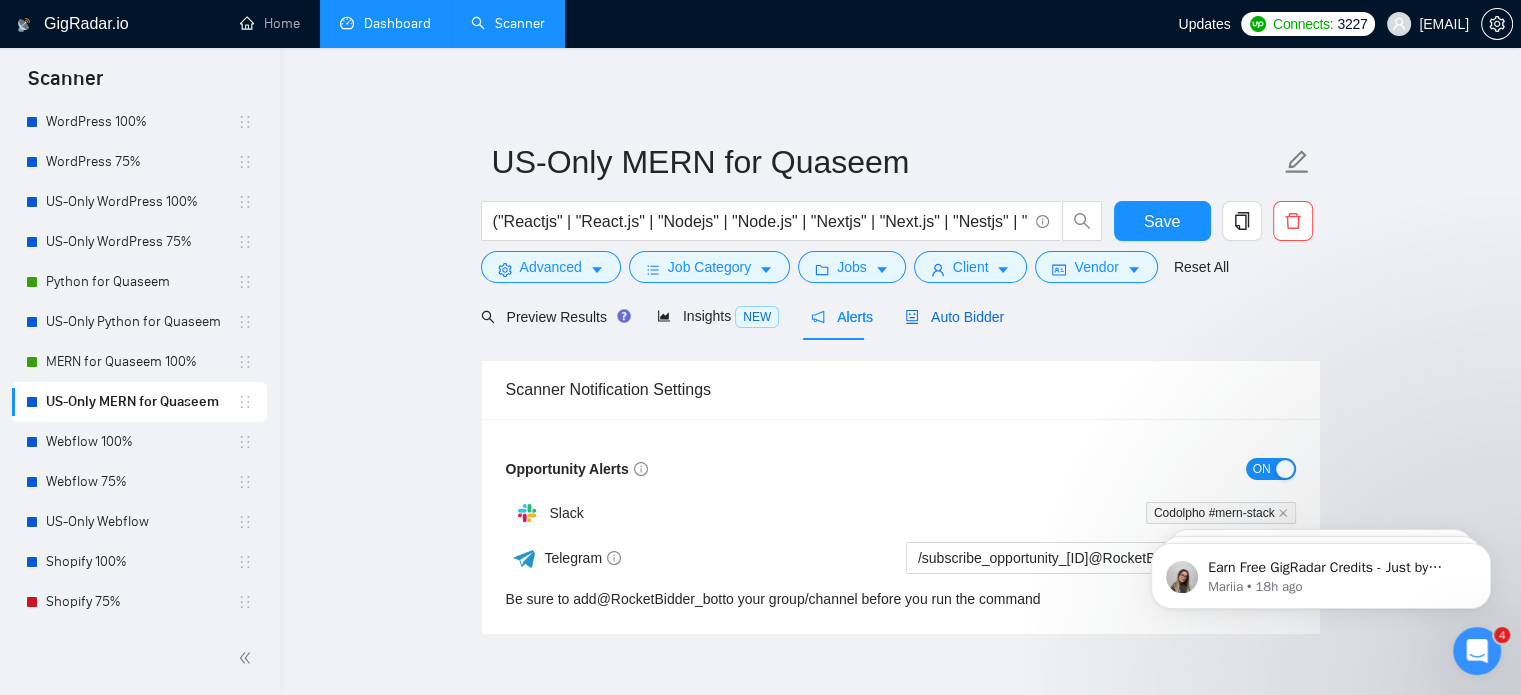 click on "Auto Bidder" at bounding box center [954, 317] 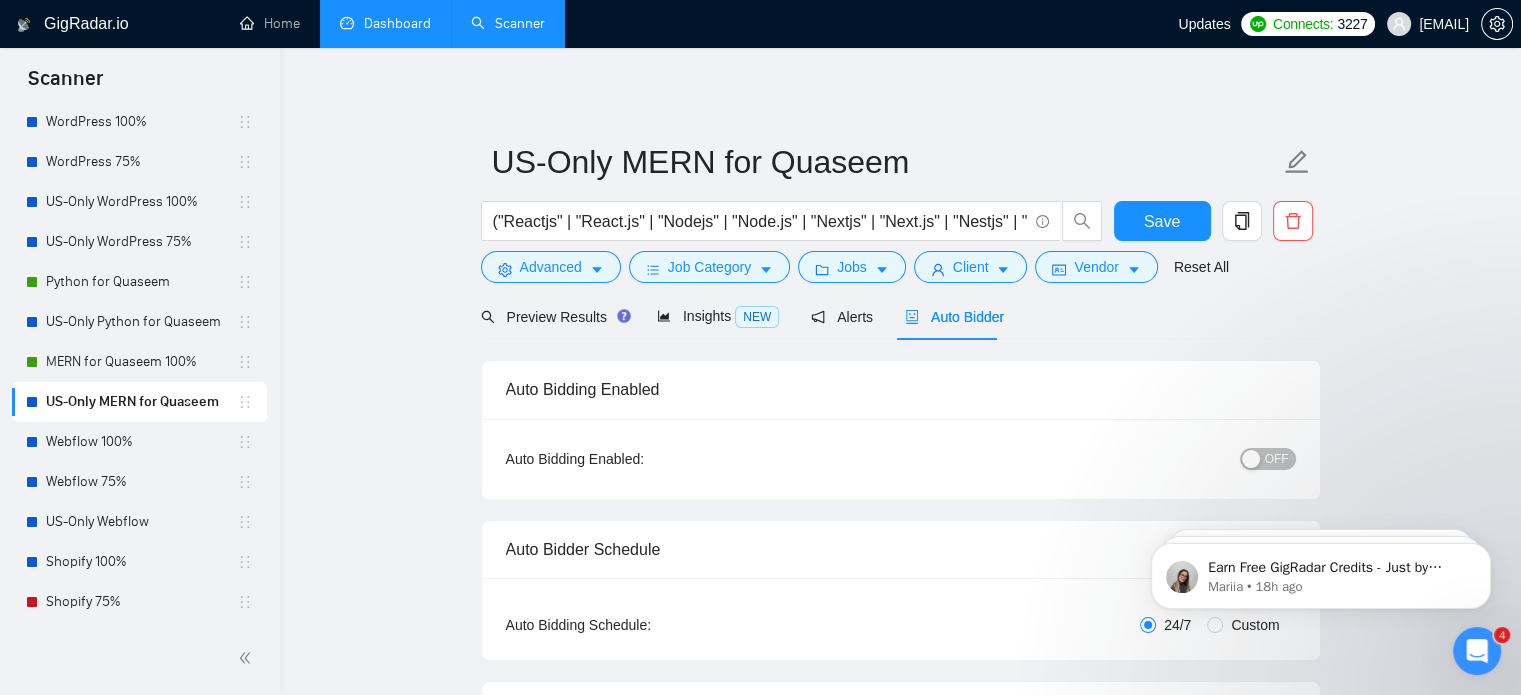 radio on "false" 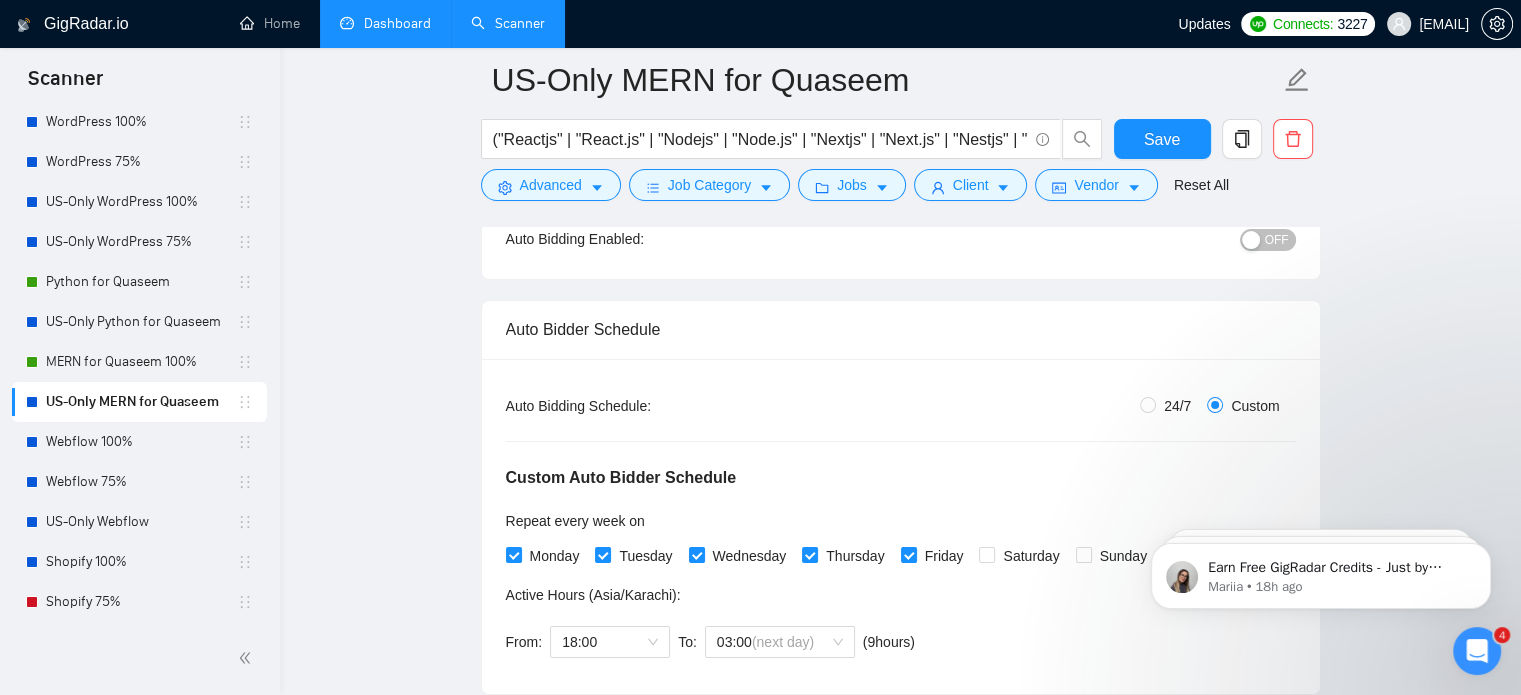 scroll, scrollTop: 200, scrollLeft: 0, axis: vertical 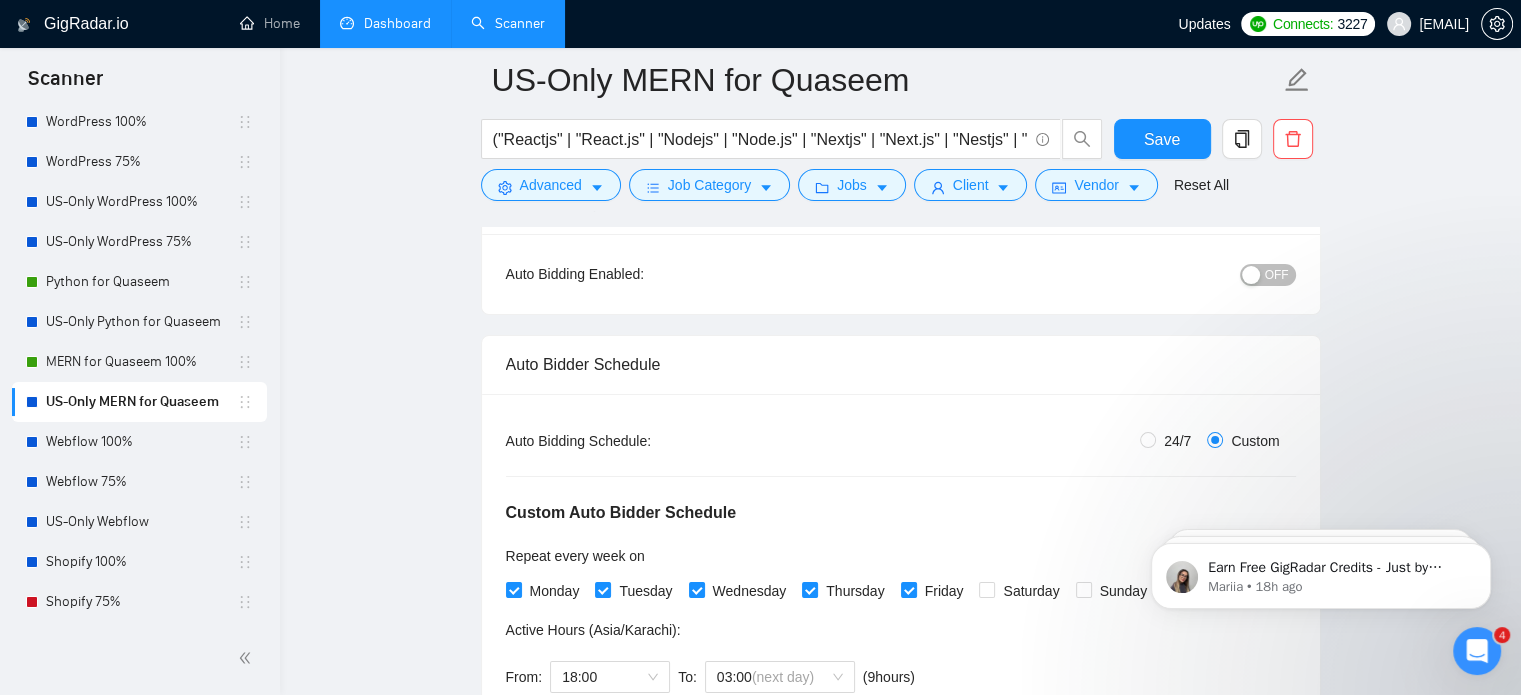 click on "OFF" at bounding box center [1277, 275] 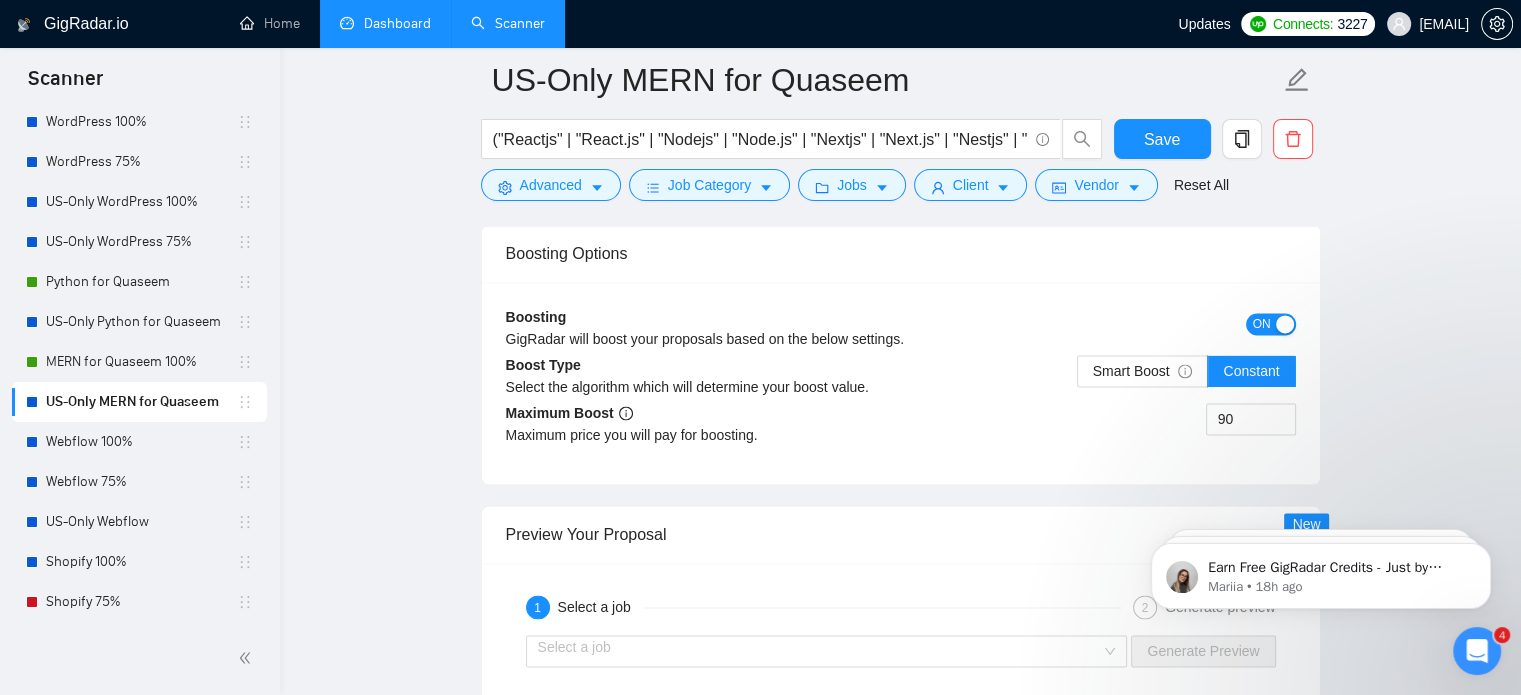 scroll, scrollTop: 3000, scrollLeft: 0, axis: vertical 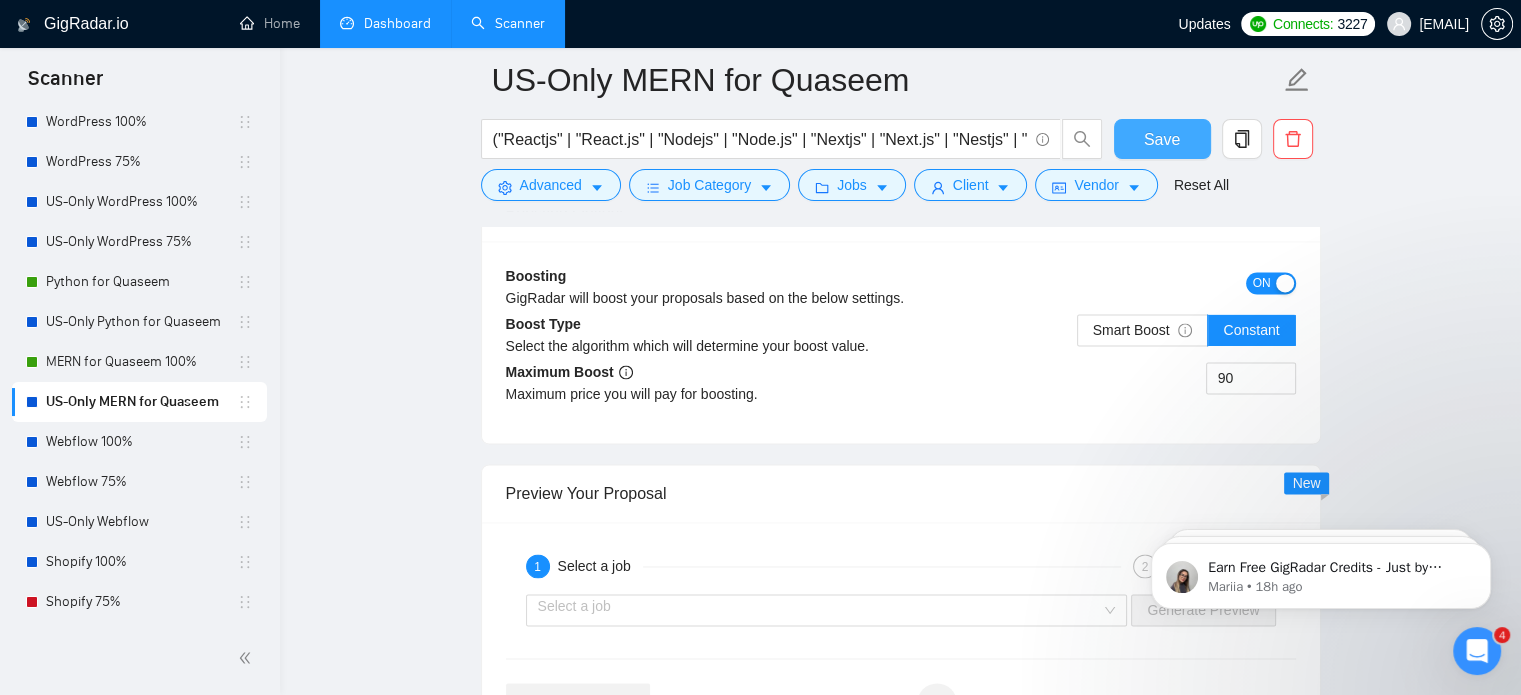 click on "Save" at bounding box center [1162, 139] 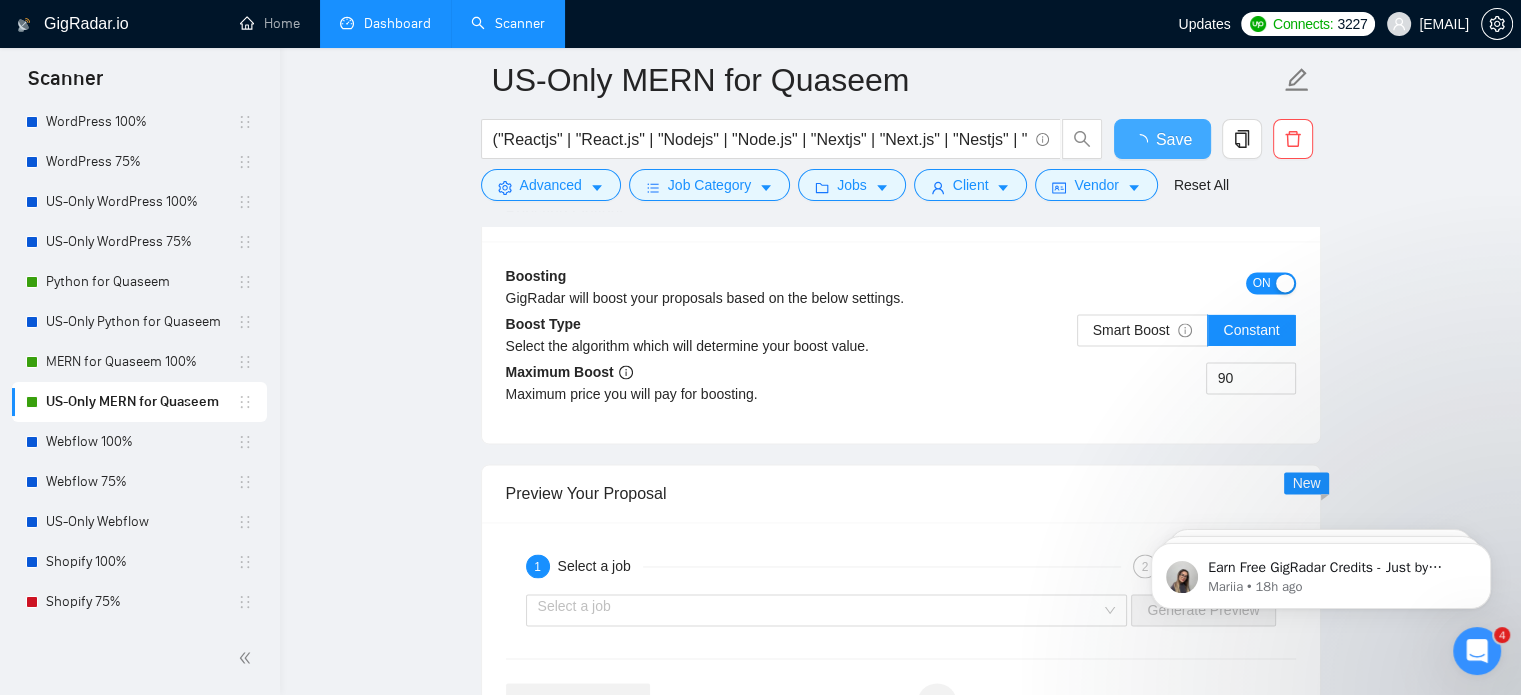 type 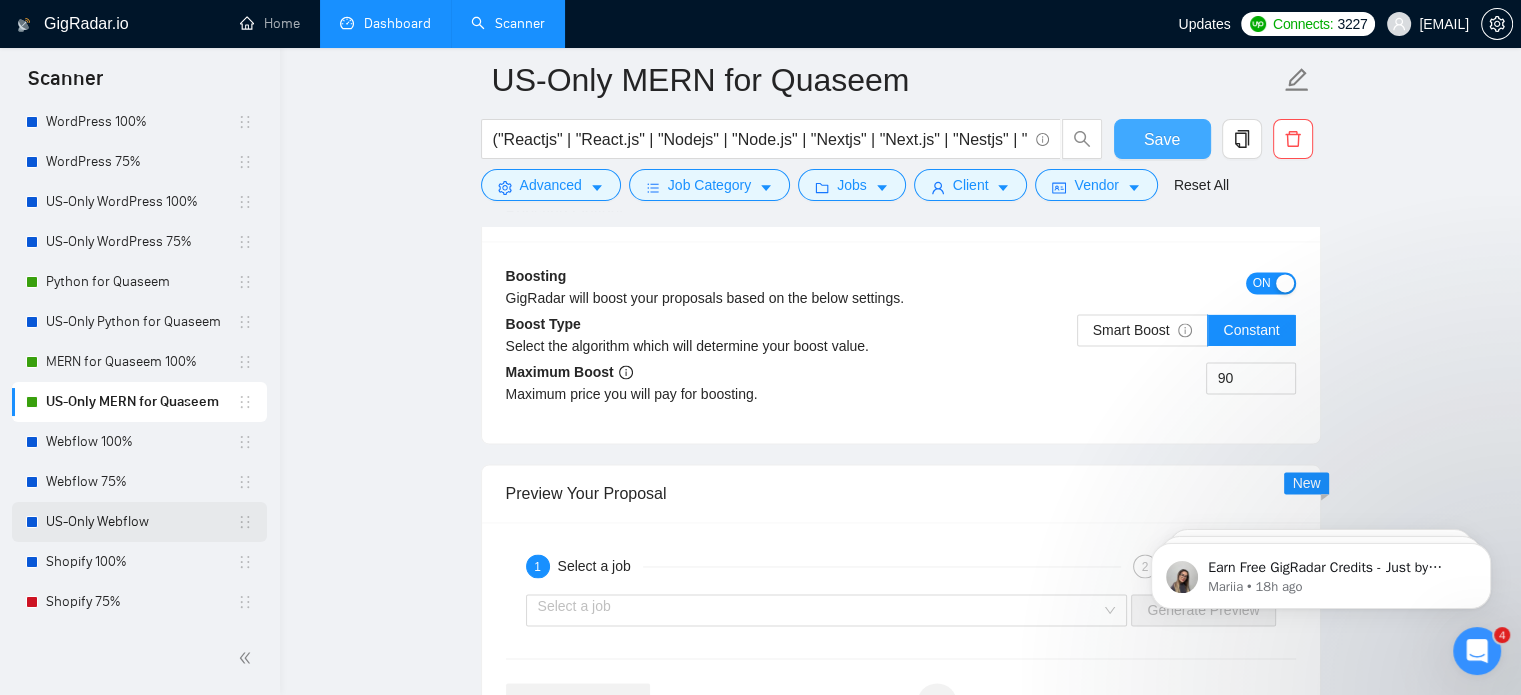 scroll, scrollTop: 0, scrollLeft: 0, axis: both 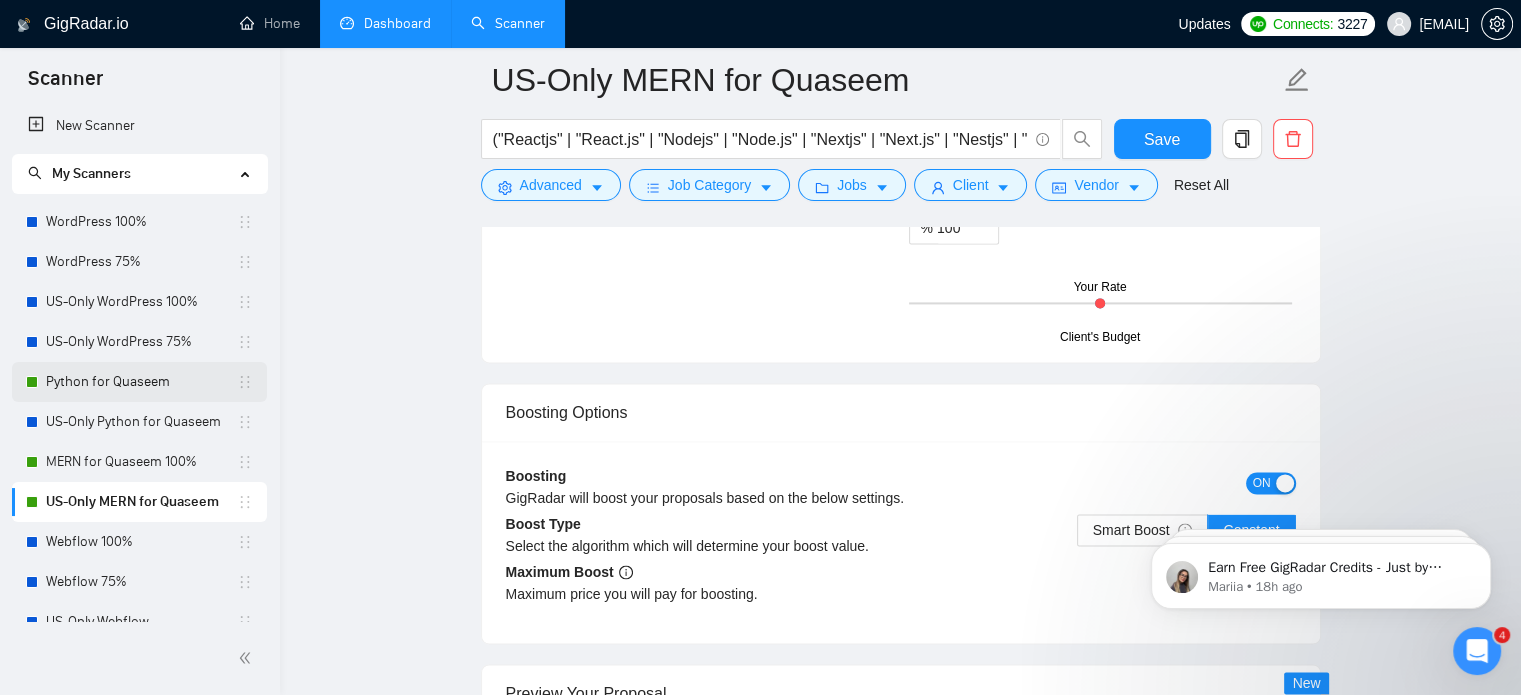 click on "Python for Quaseem" at bounding box center (141, 382) 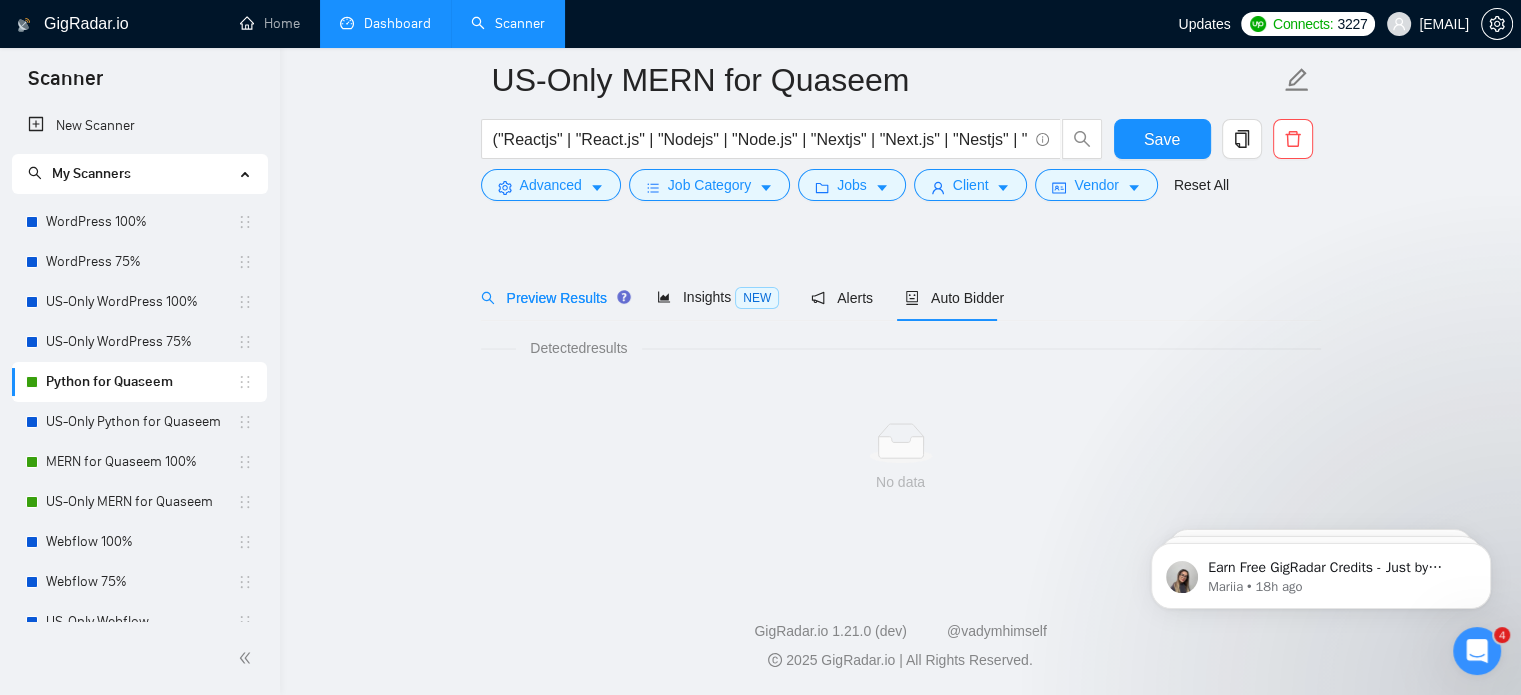 scroll, scrollTop: 35, scrollLeft: 0, axis: vertical 